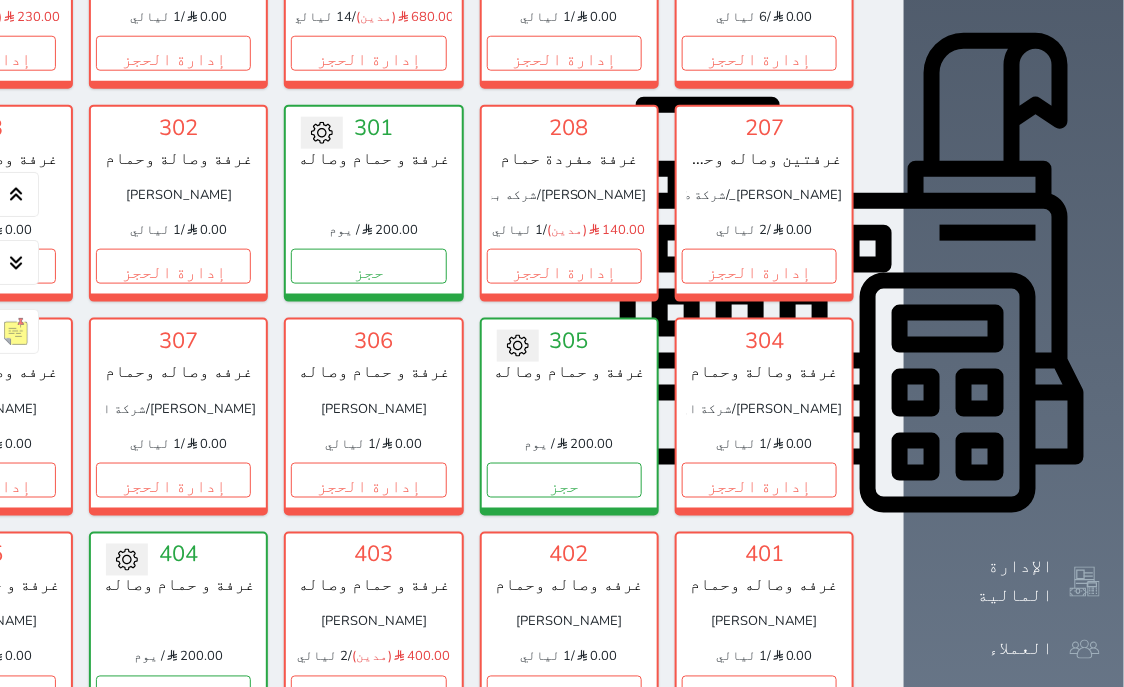 scroll, scrollTop: 763, scrollLeft: 0, axis: vertical 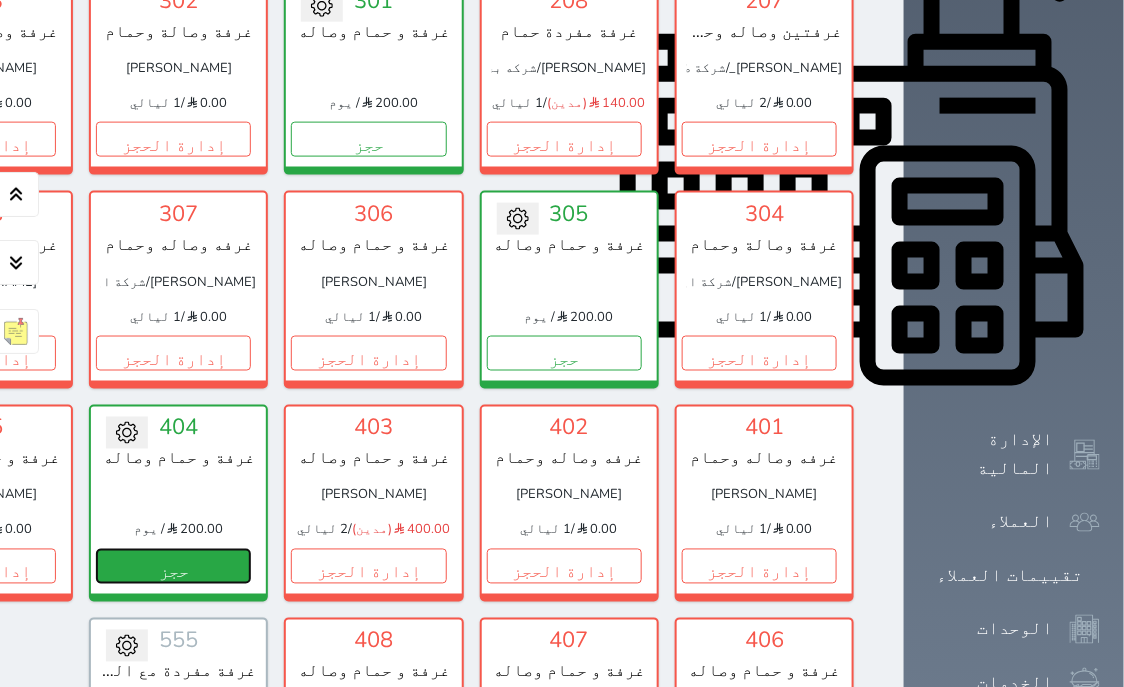 click on "حجز" at bounding box center (173, 566) 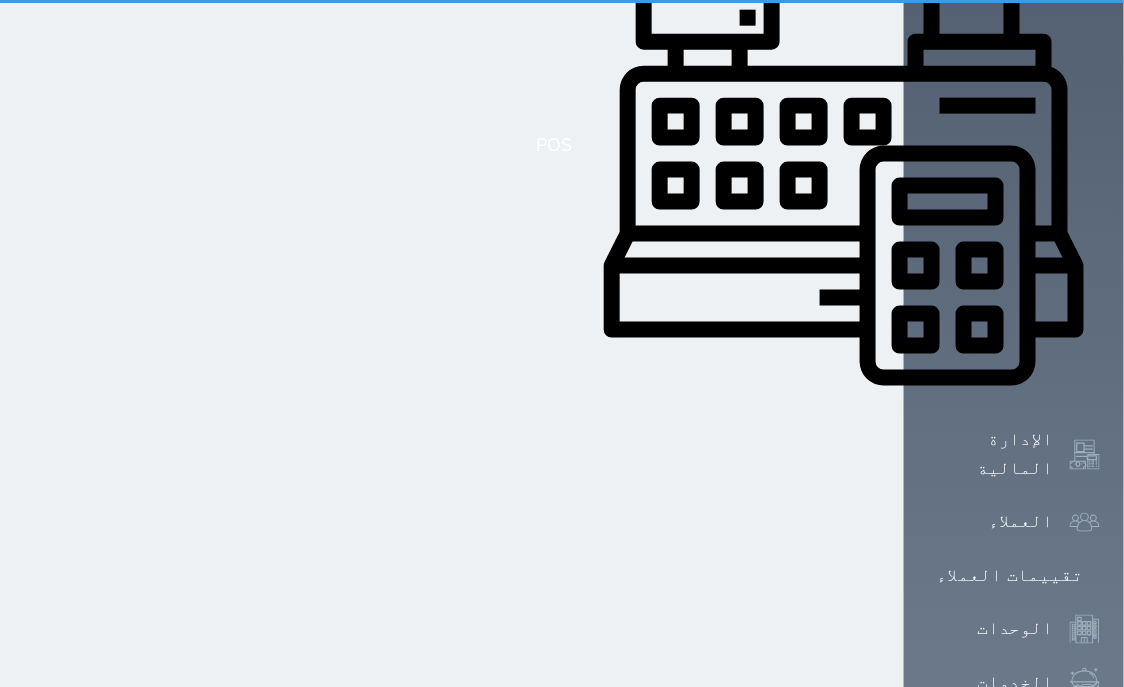 scroll, scrollTop: 179, scrollLeft: 0, axis: vertical 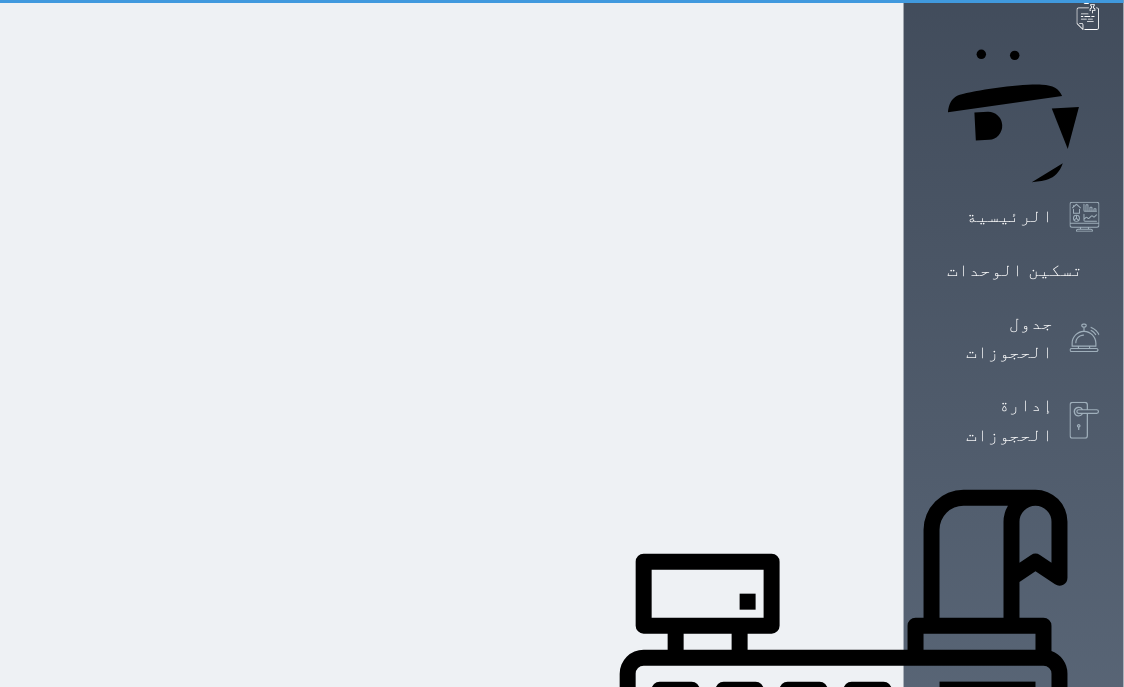 select on "1" 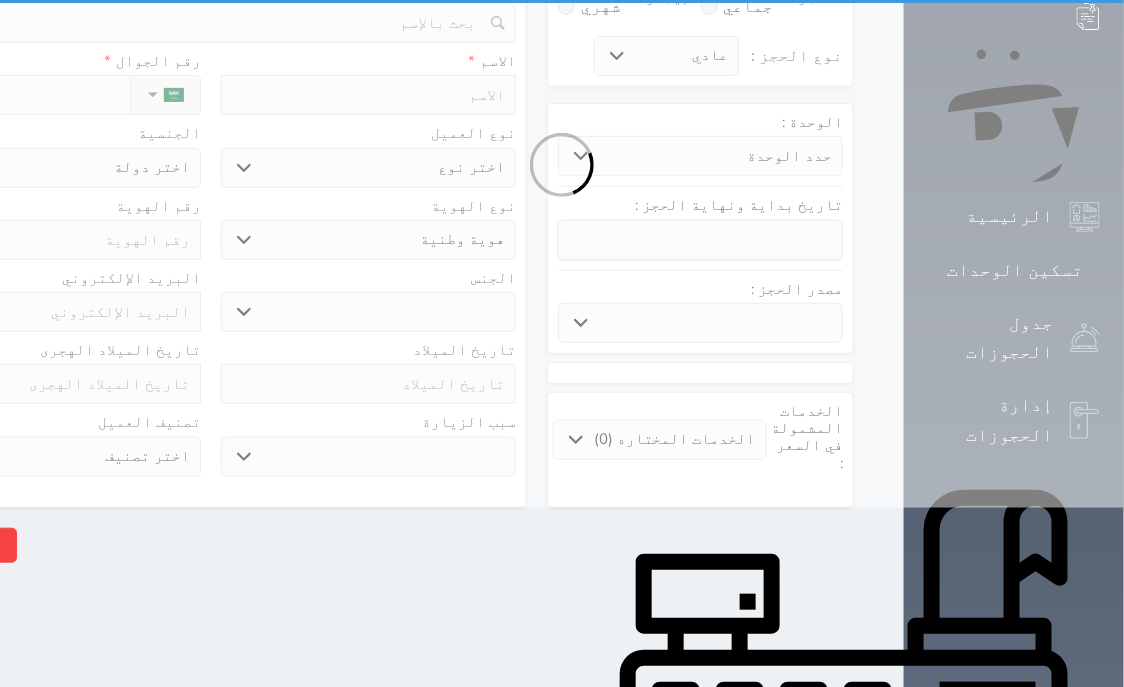 scroll, scrollTop: 0, scrollLeft: 0, axis: both 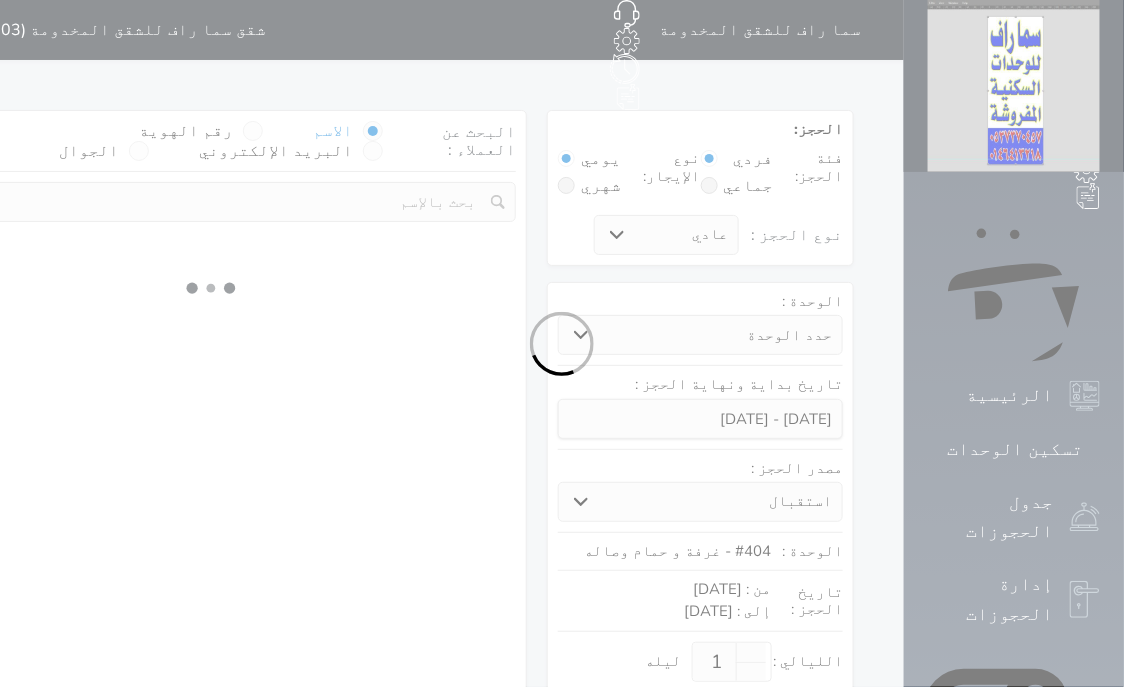 select 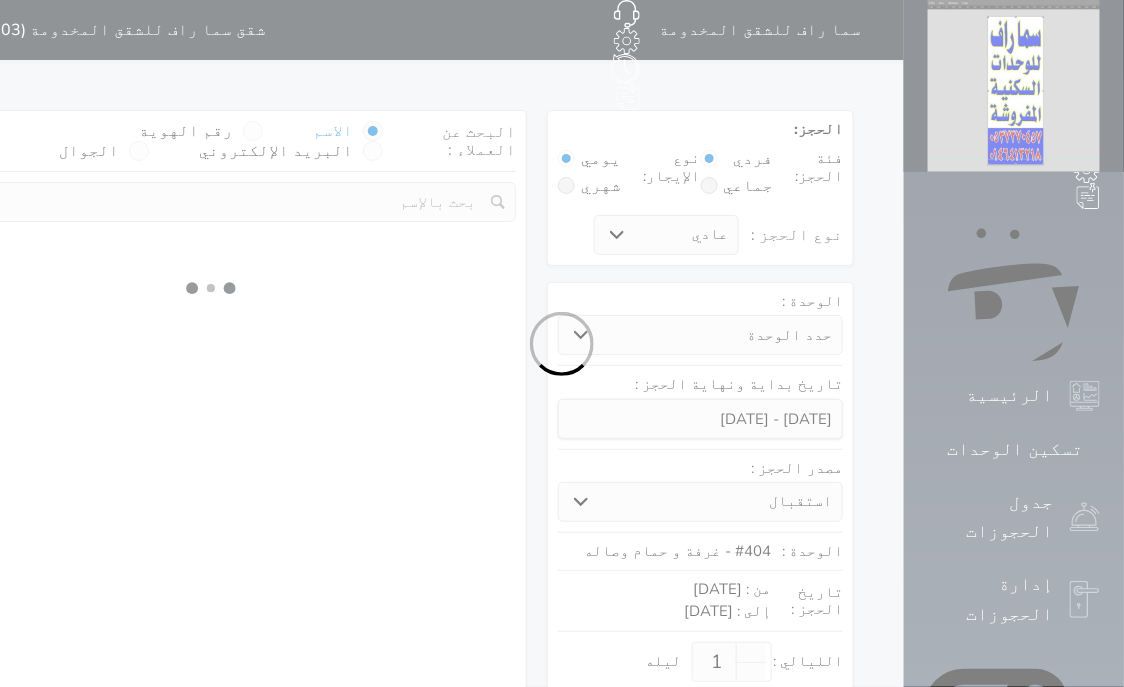 select on "1" 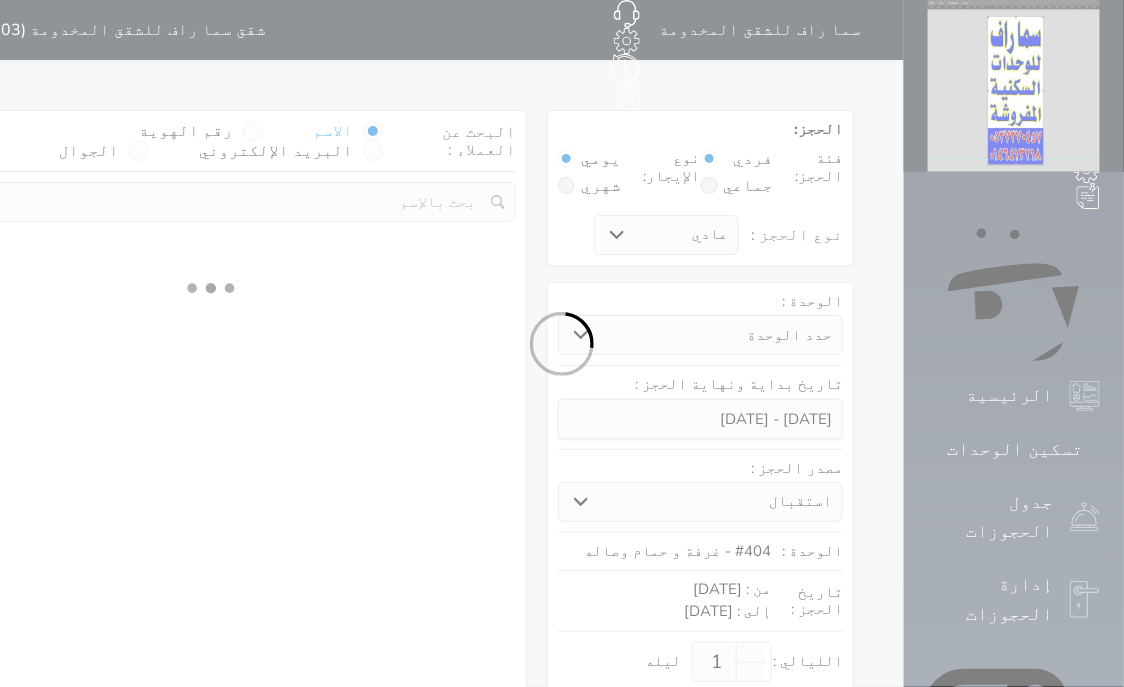 select on "113" 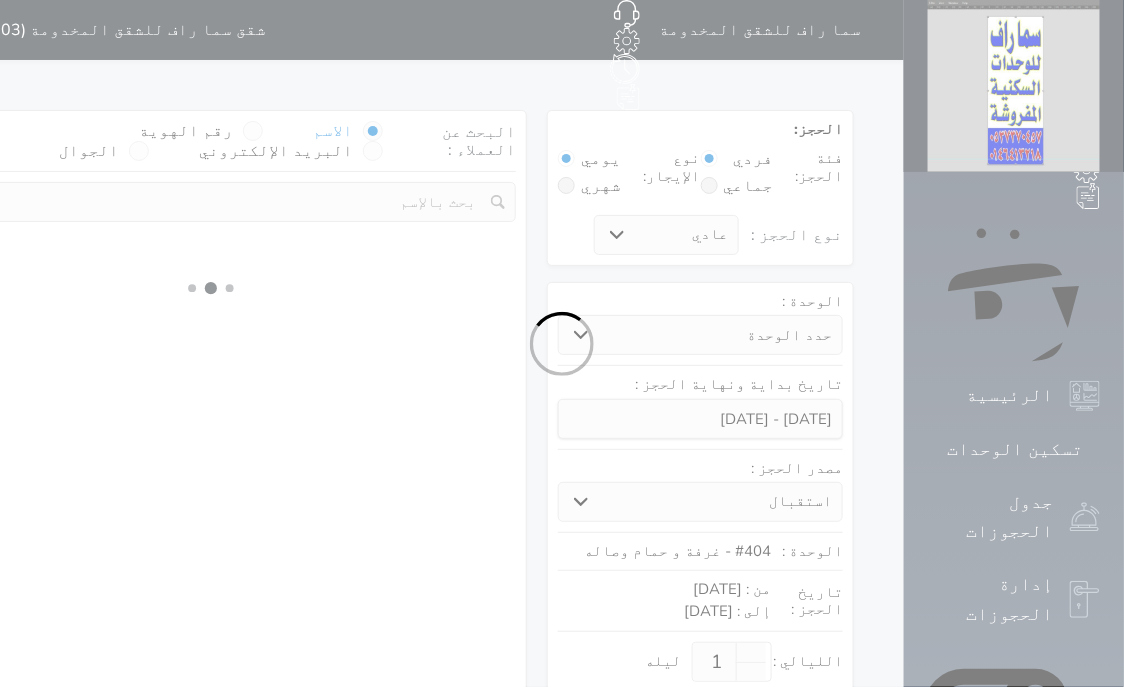 select on "1" 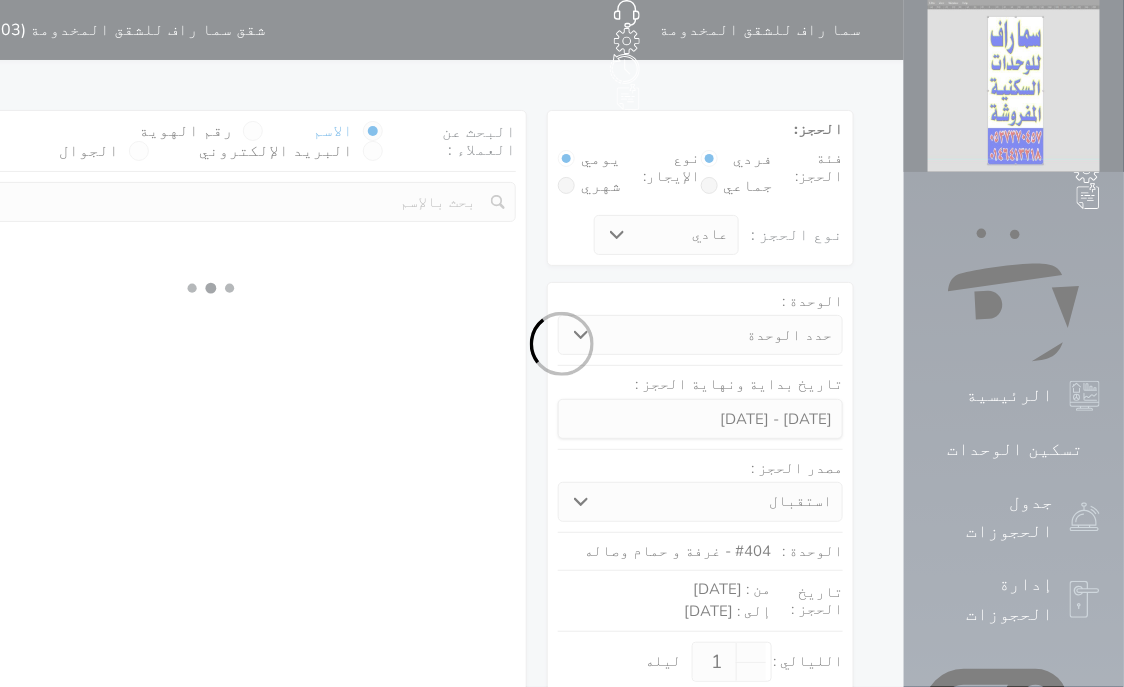select 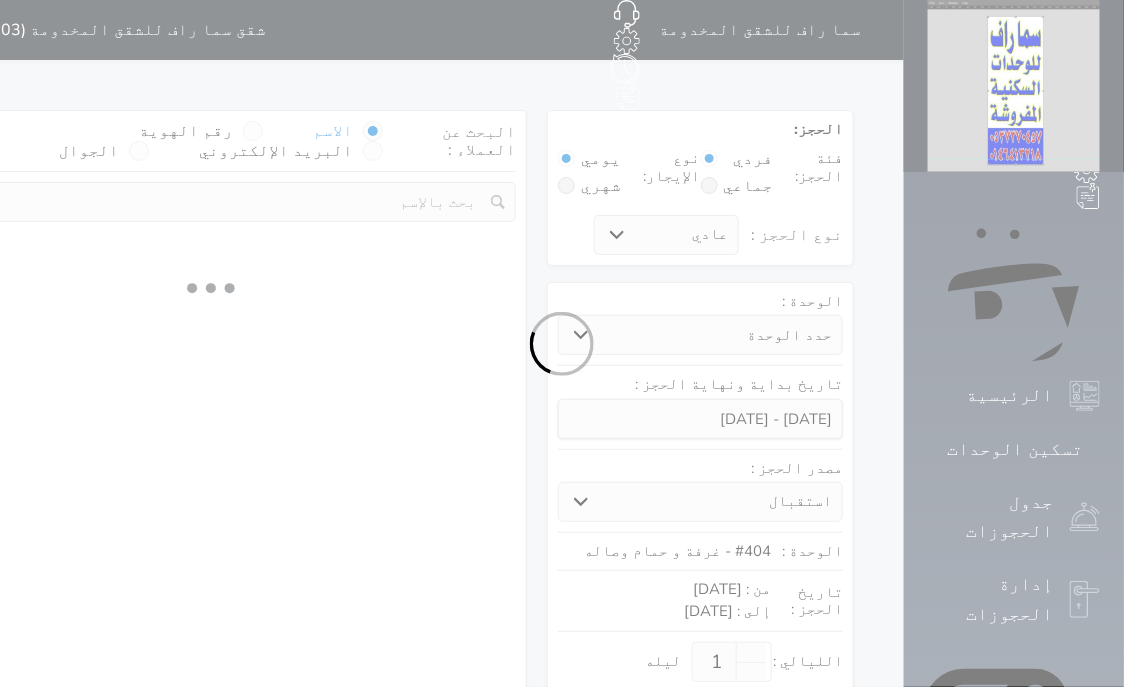 select on "7" 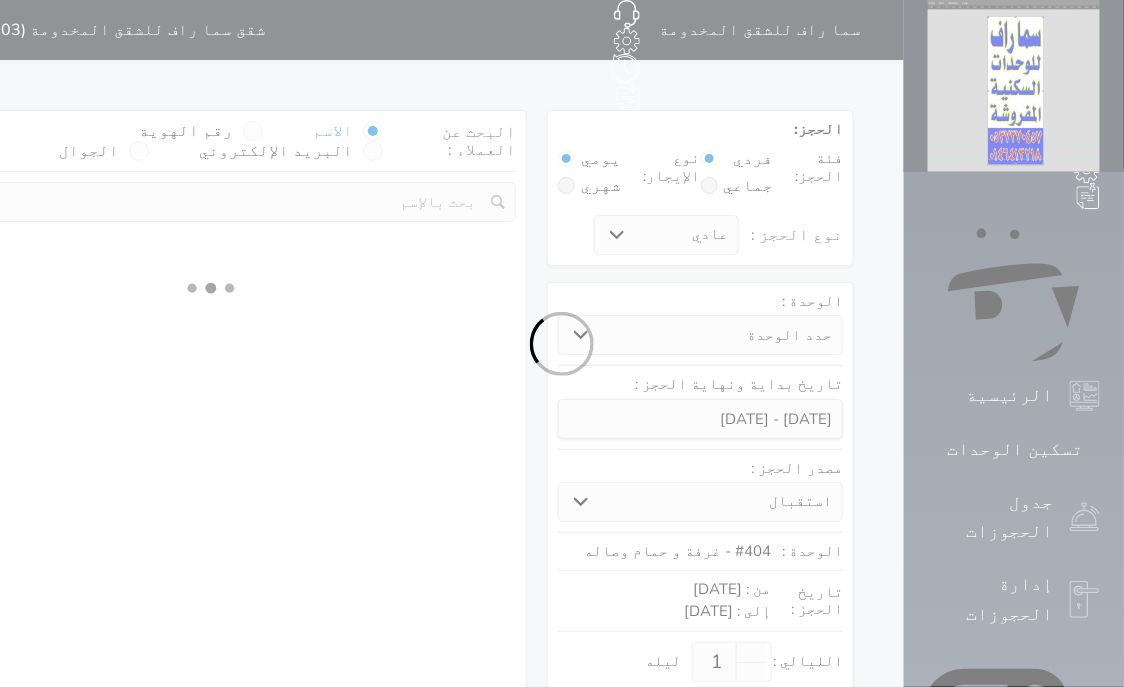 select 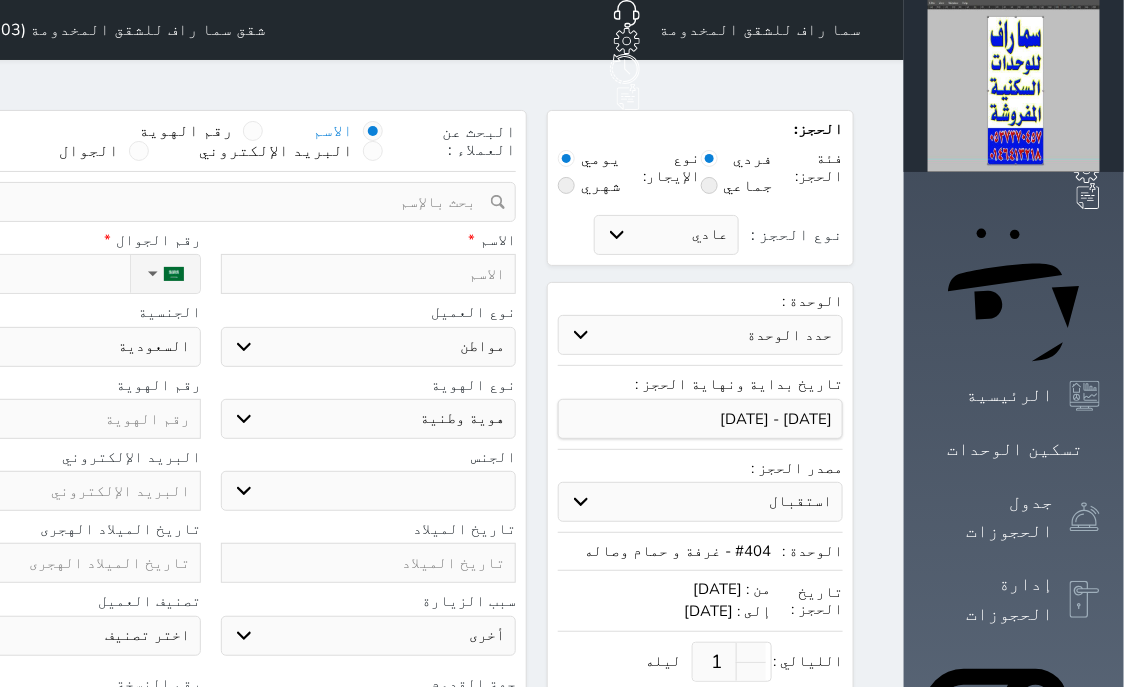 select 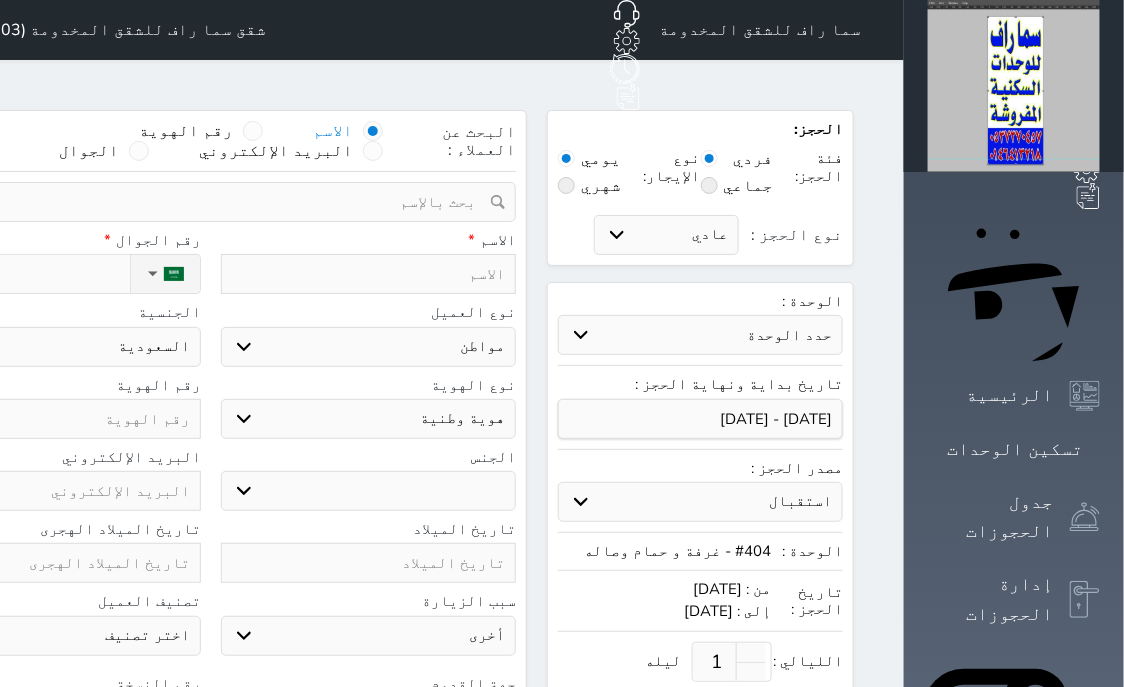 select 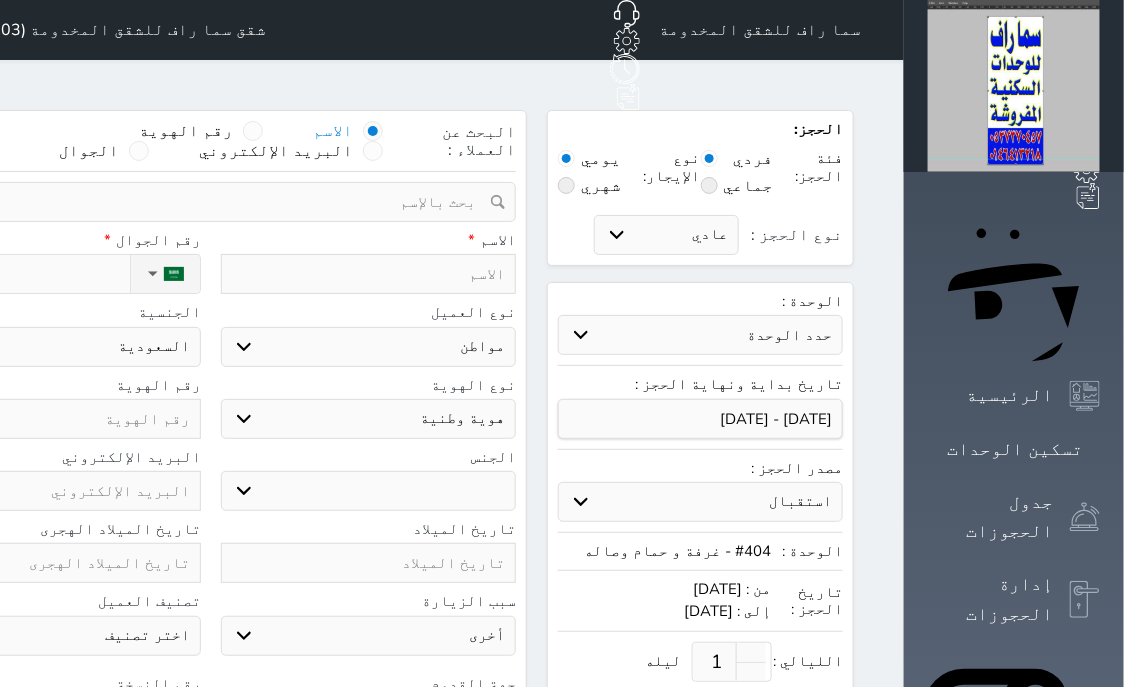 select 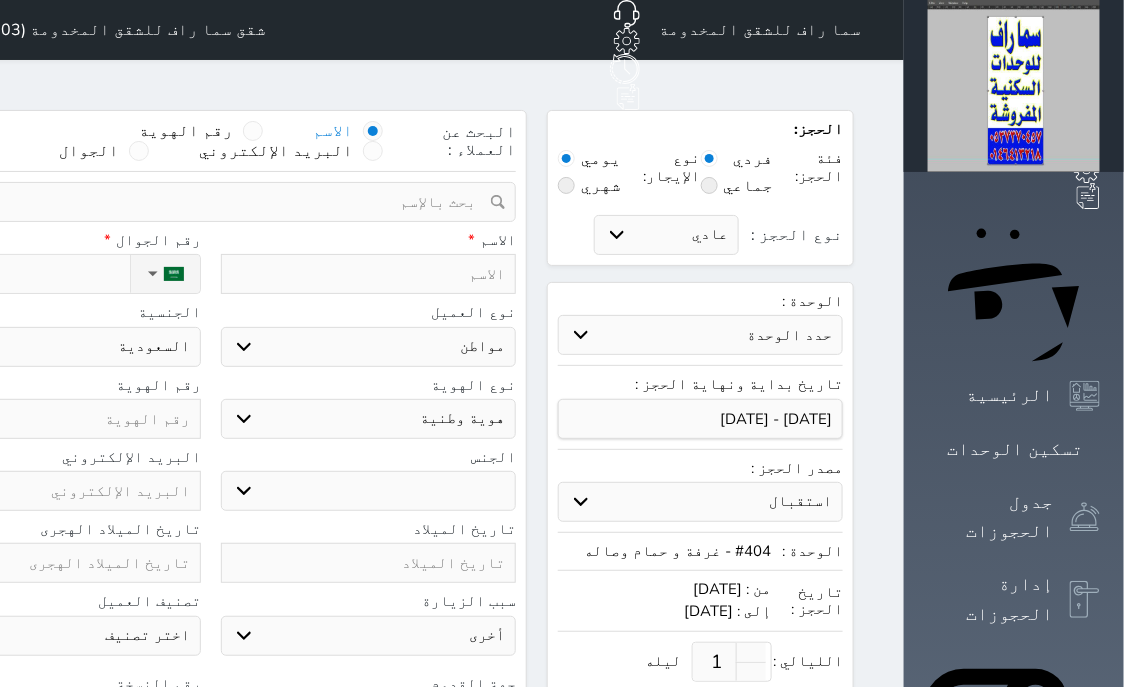 select 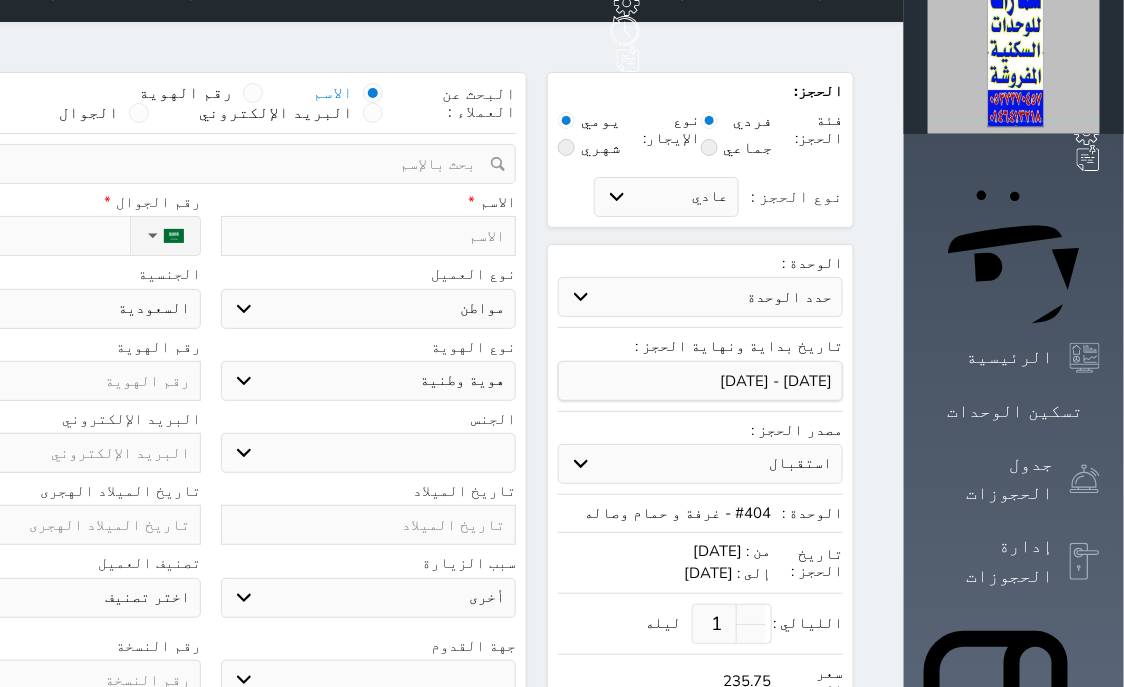 scroll, scrollTop: 0, scrollLeft: 0, axis: both 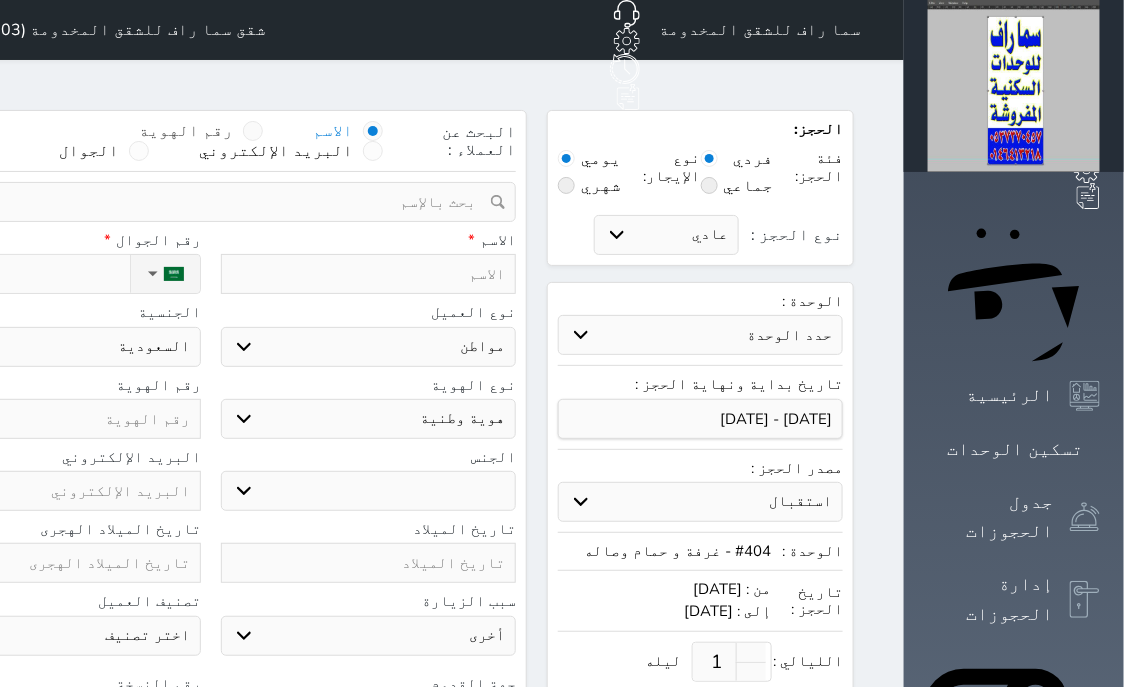click at bounding box center [253, 131] 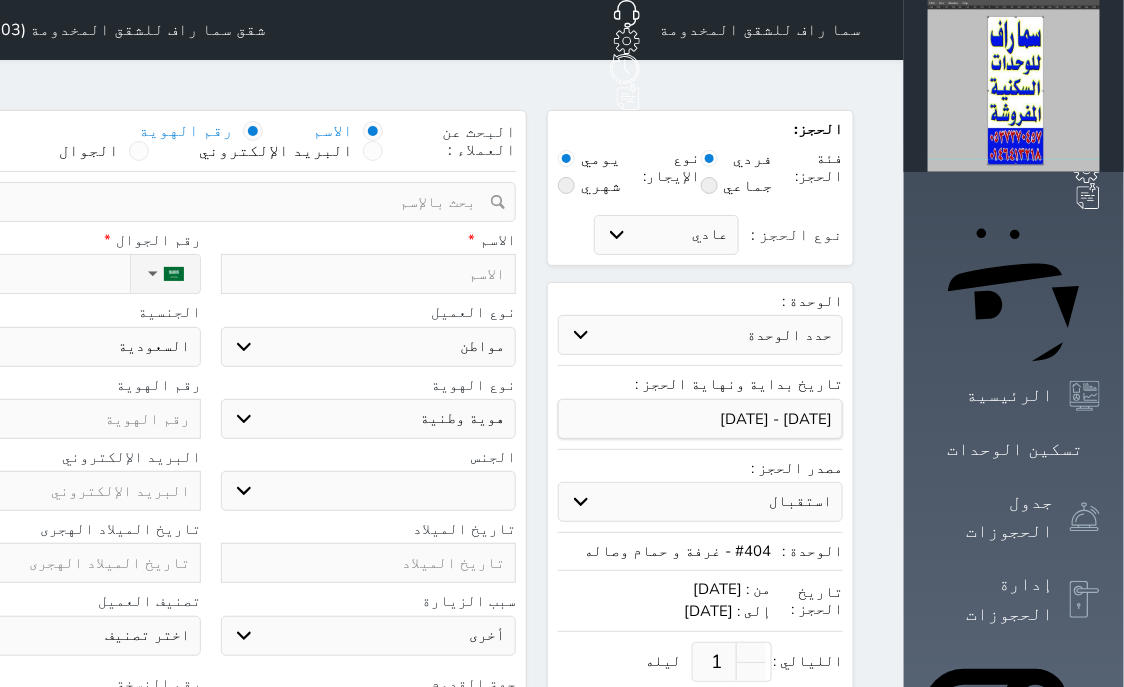 select 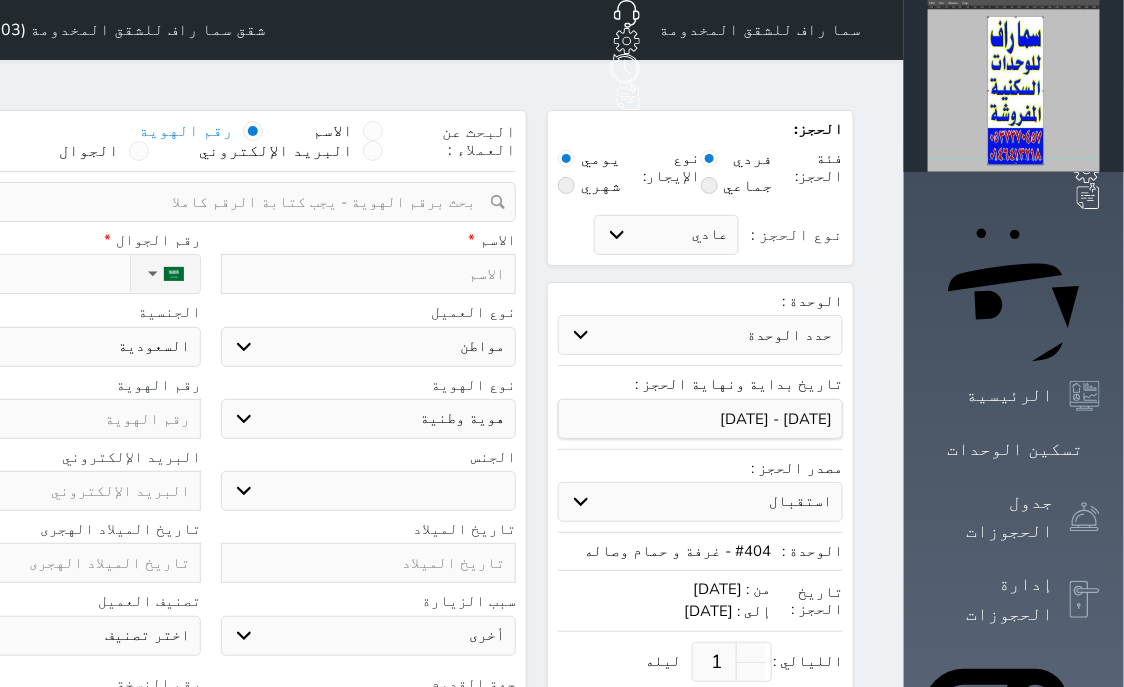drag, startPoint x: 447, startPoint y: 147, endPoint x: 442, endPoint y: 93, distance: 54.230988 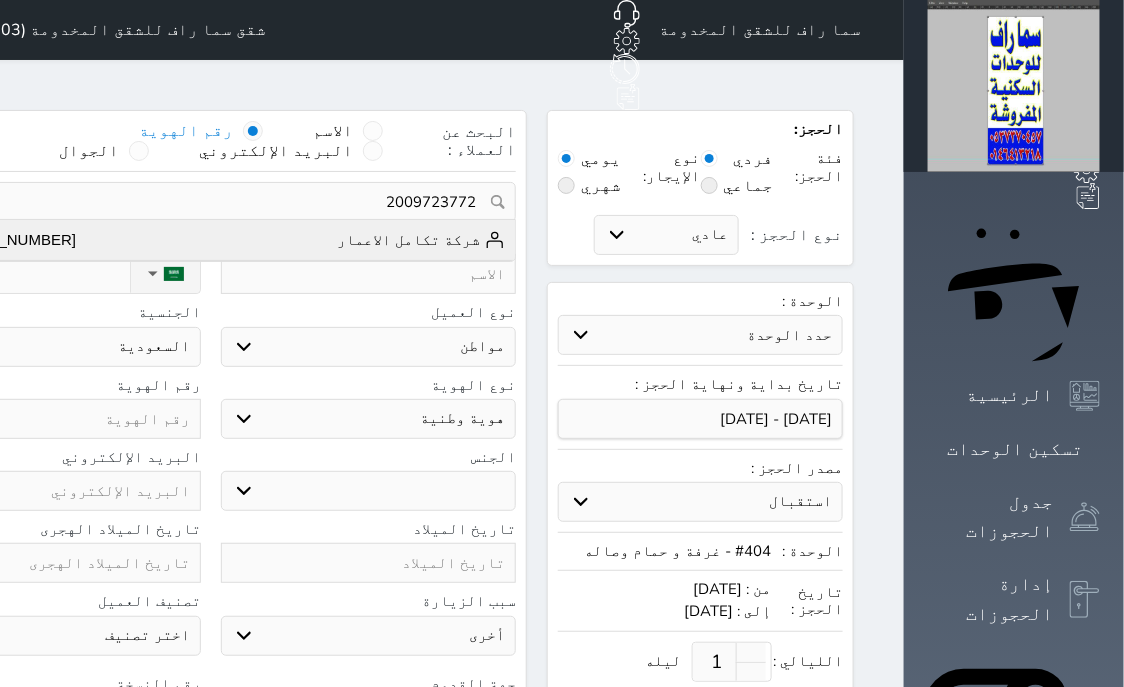 click on "شركة تكامل الاعمار   [PHONE_NUMBER]" at bounding box center [210, 240] 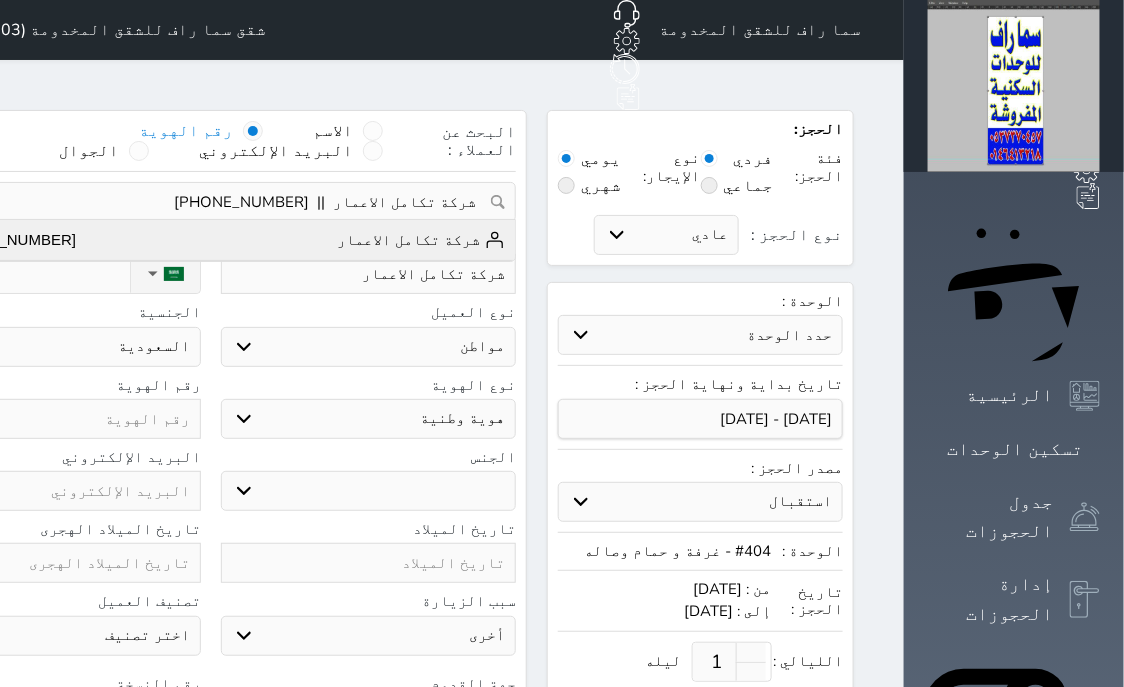 type on "[PHONE_NUMBER]" 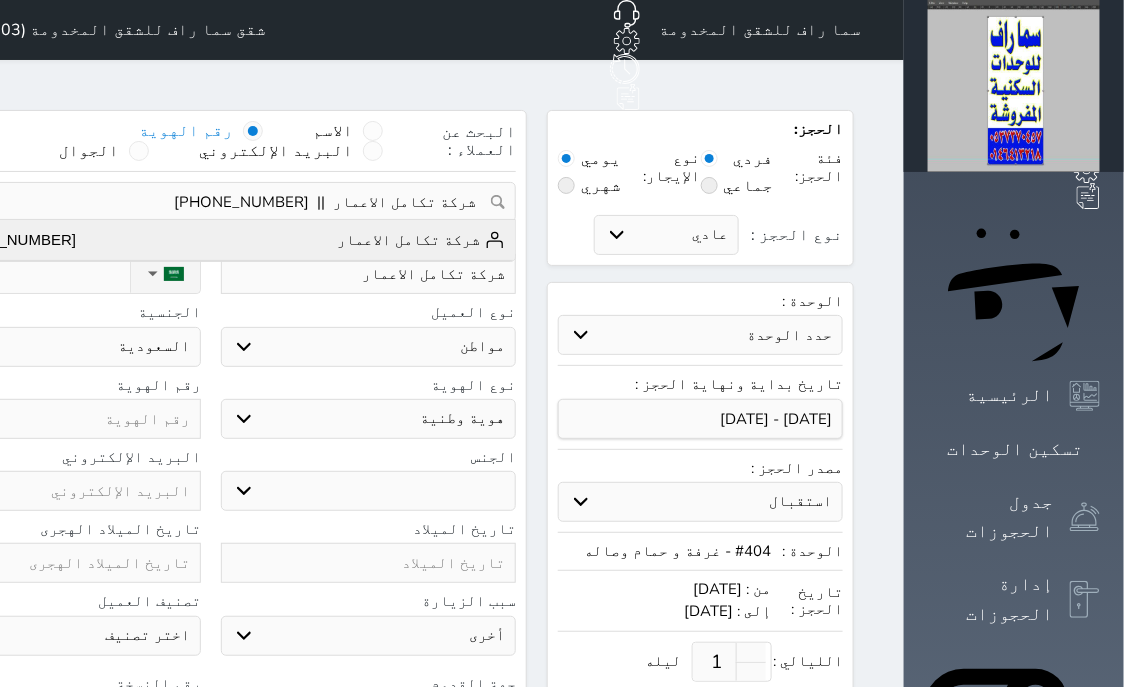 select on "4" 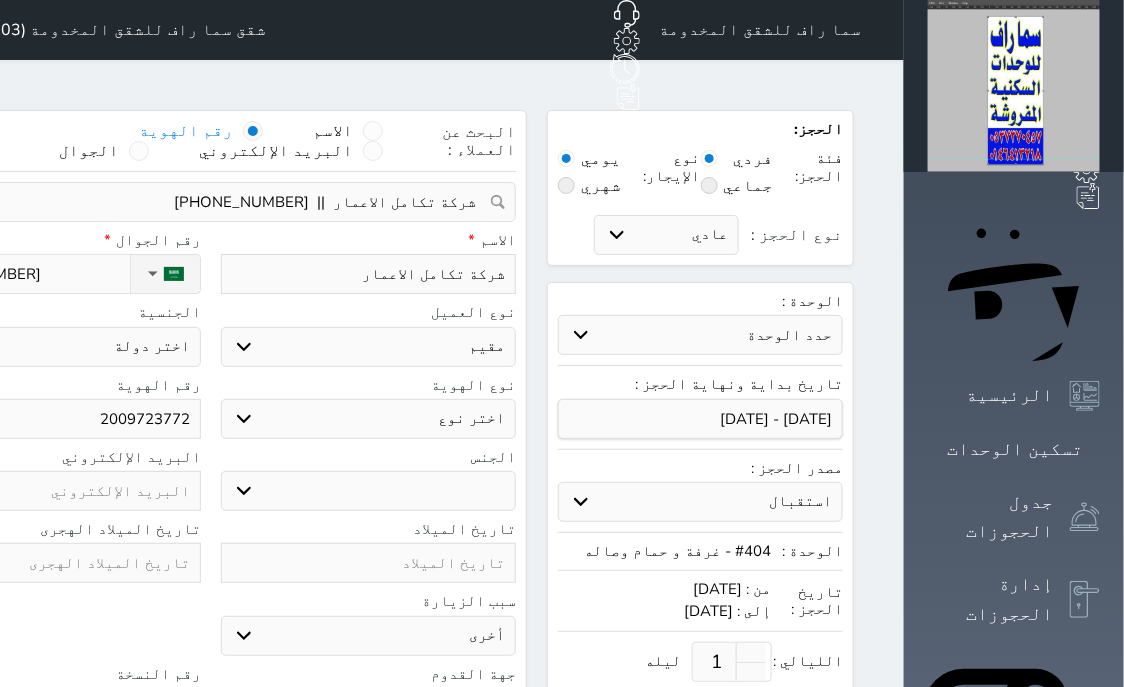 select 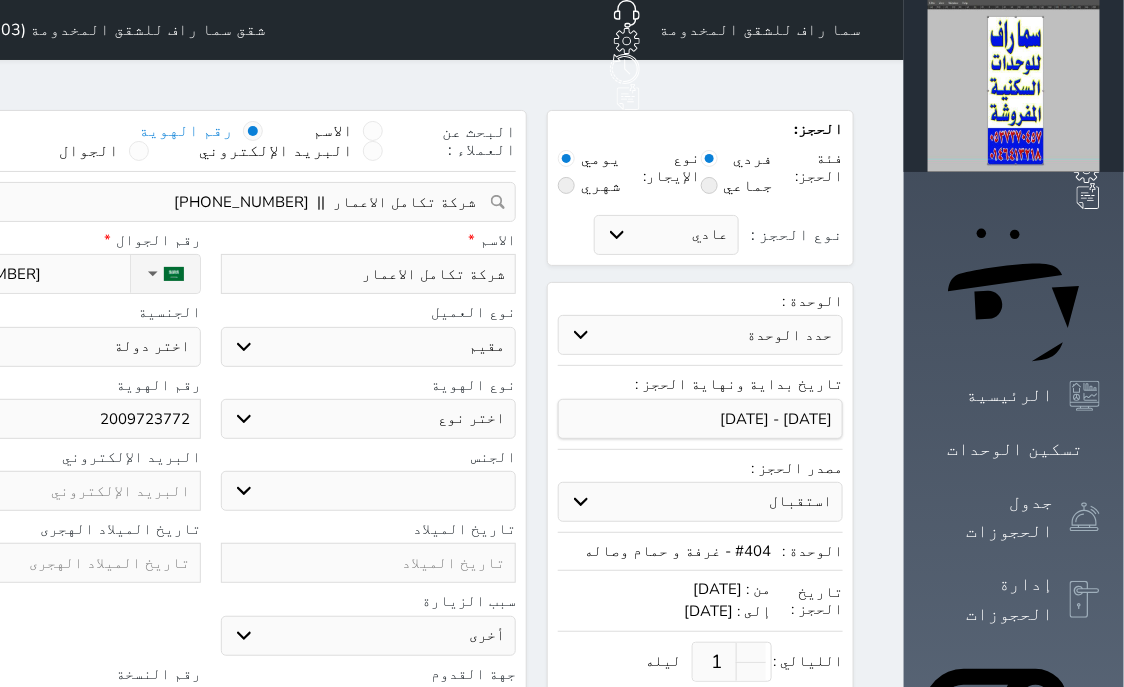 select 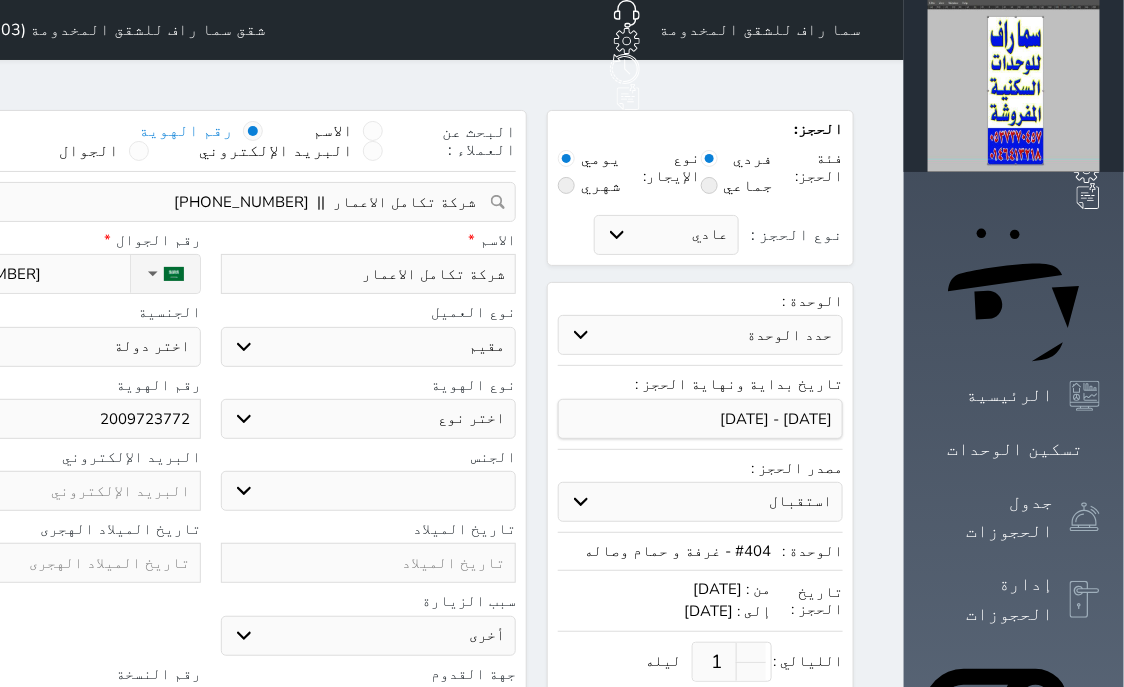 select 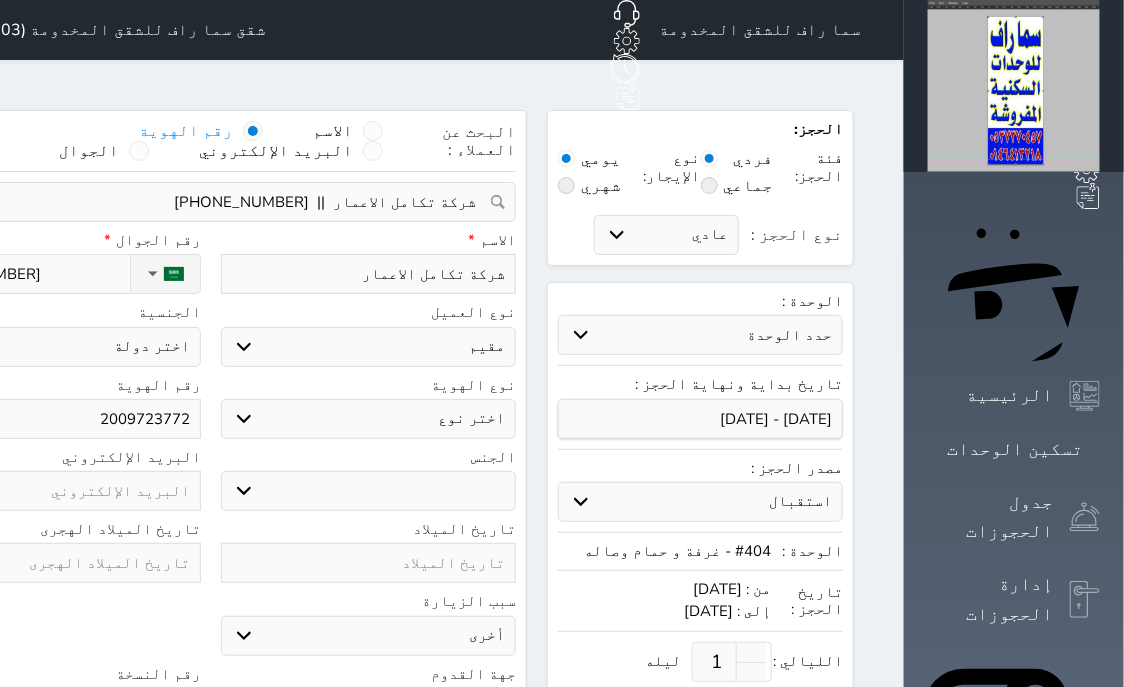 select 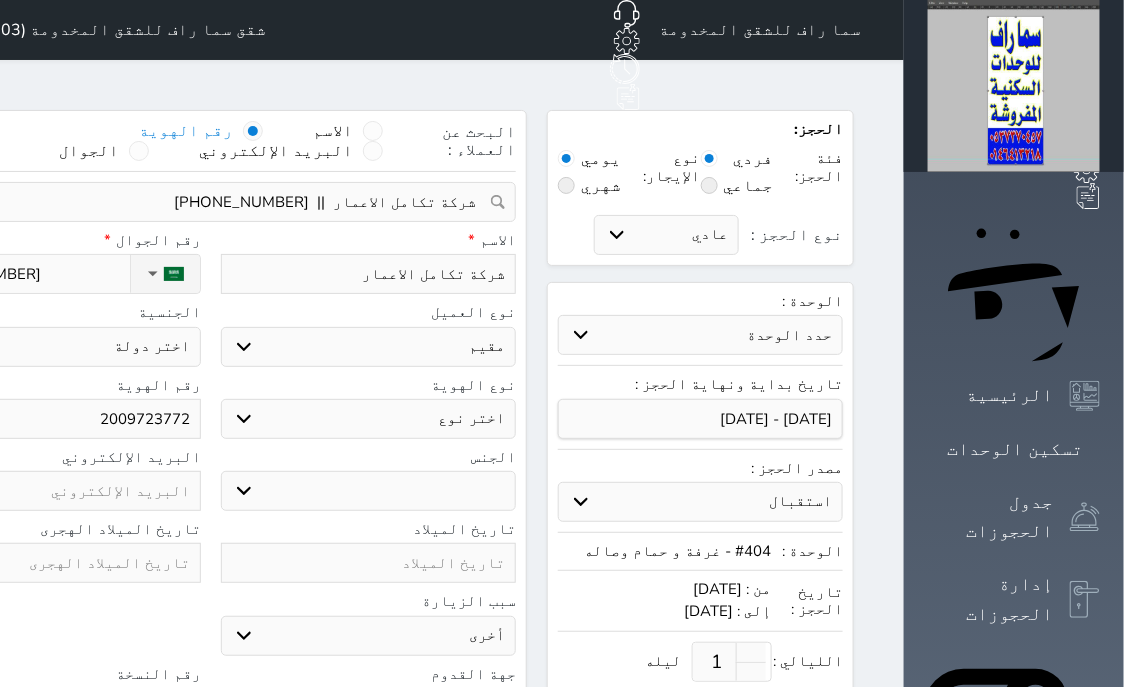 drag, startPoint x: 178, startPoint y: 223, endPoint x: 269, endPoint y: 231, distance: 91.350975 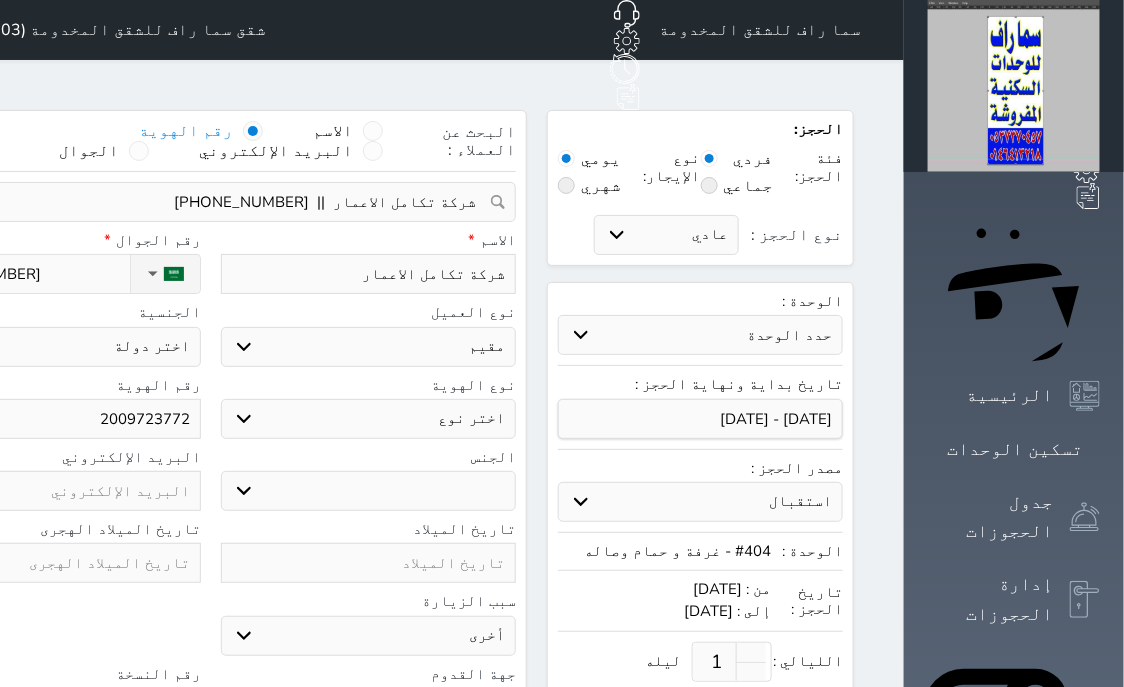 click on "[PHONE_NUMBER]" at bounding box center [17, 274] 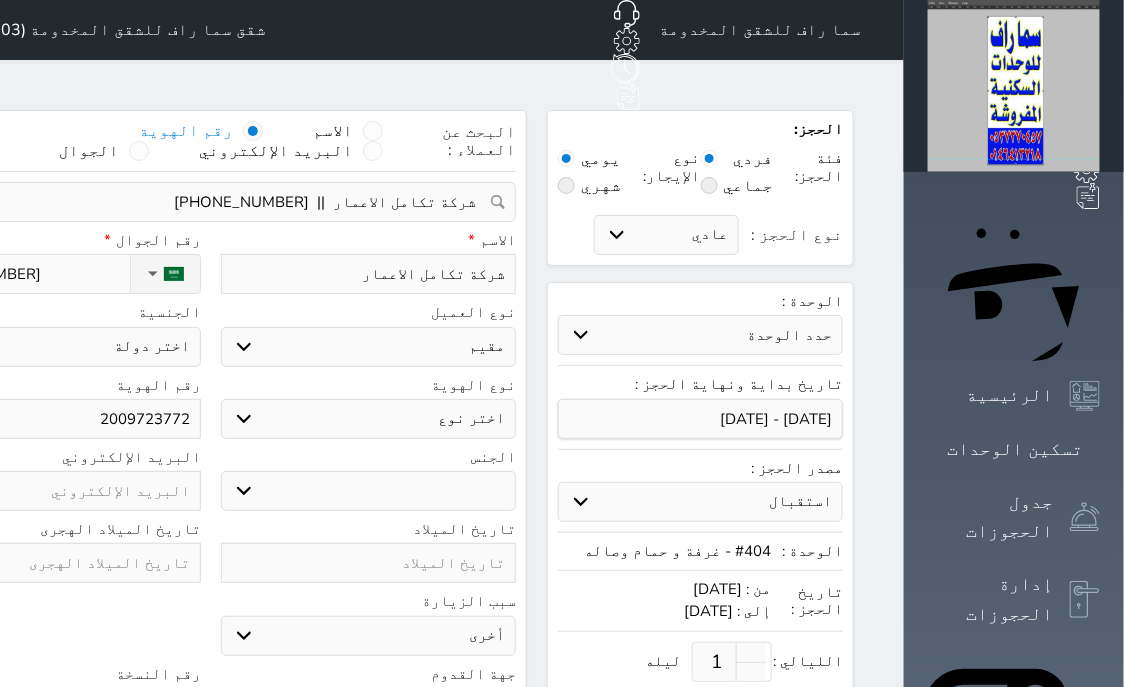 type on "+966 55" 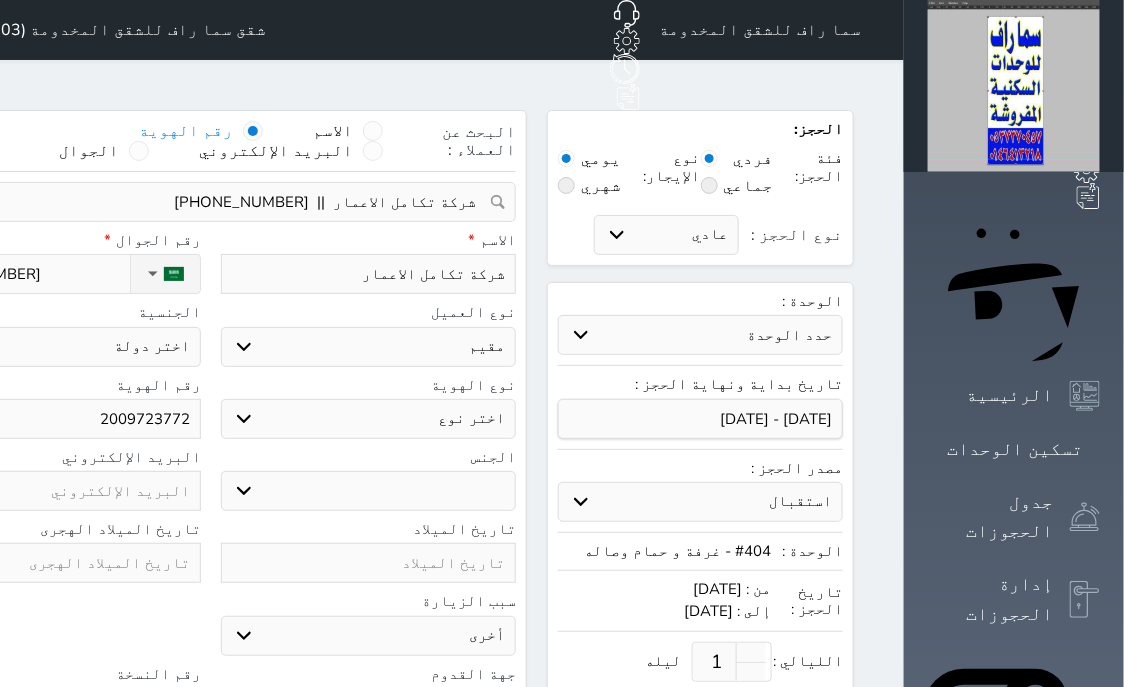 select 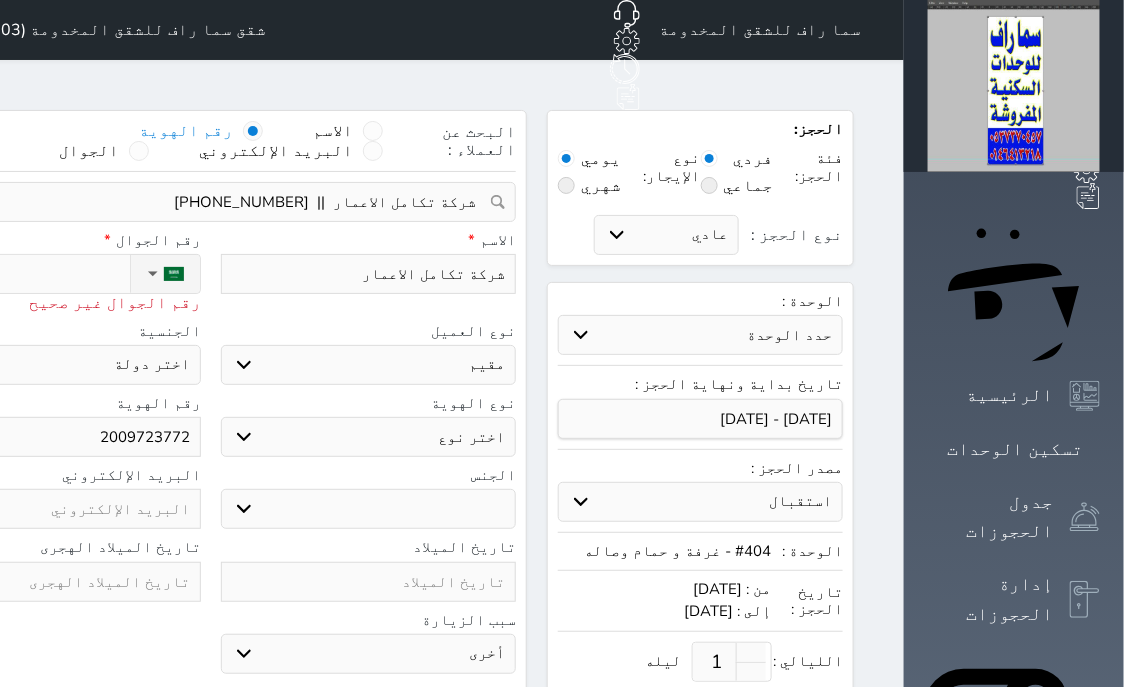 type on "+966 556" 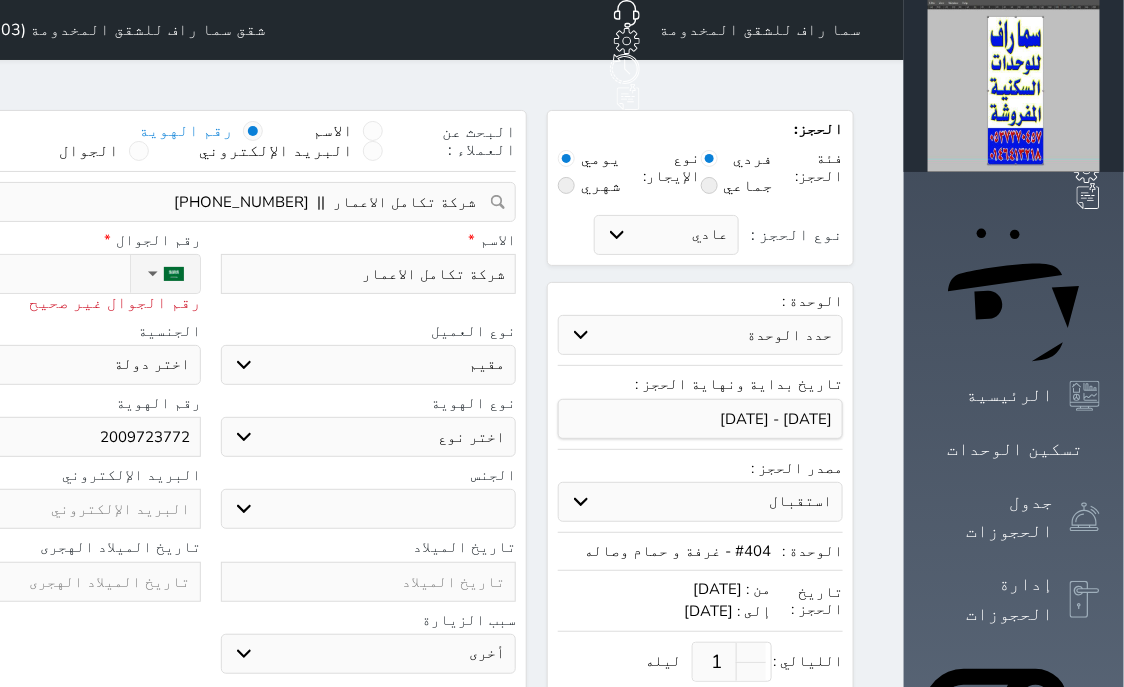 select 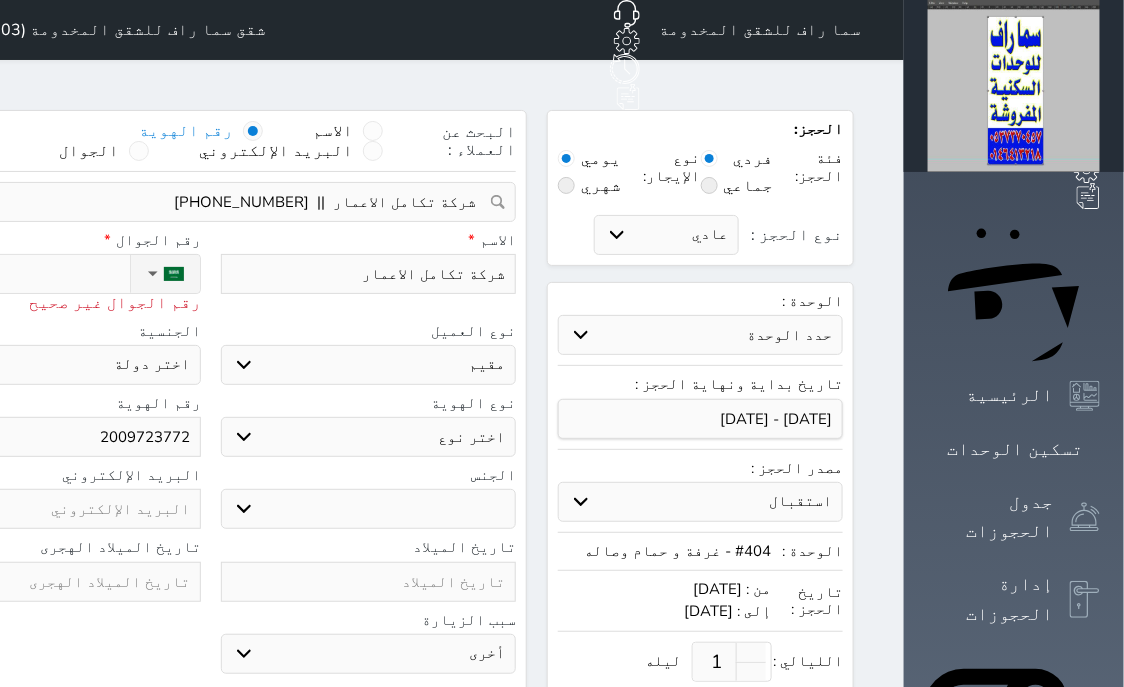 type on "[PHONE_NUMBER]" 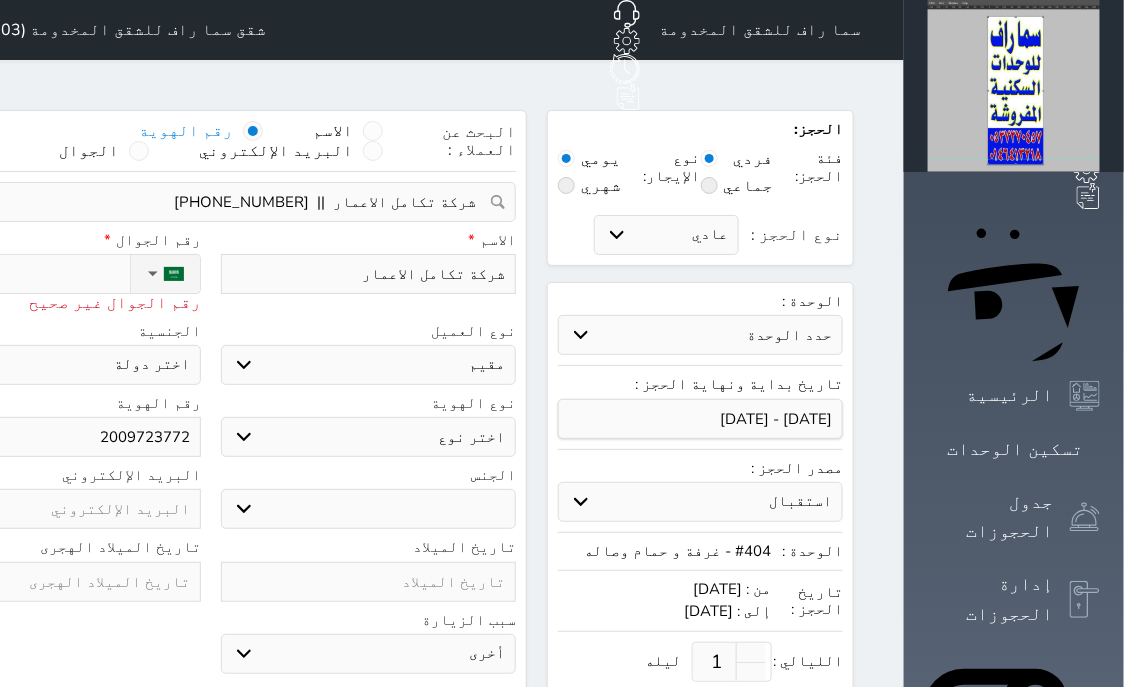 select 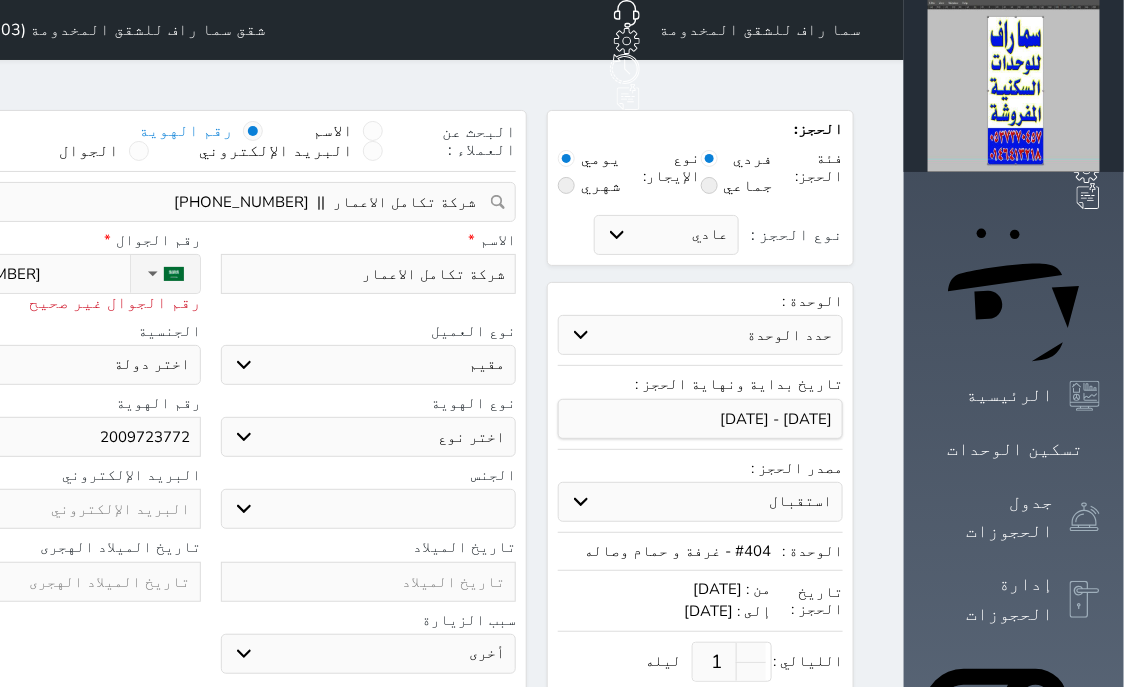 type on "[PHONE_NUMBER]" 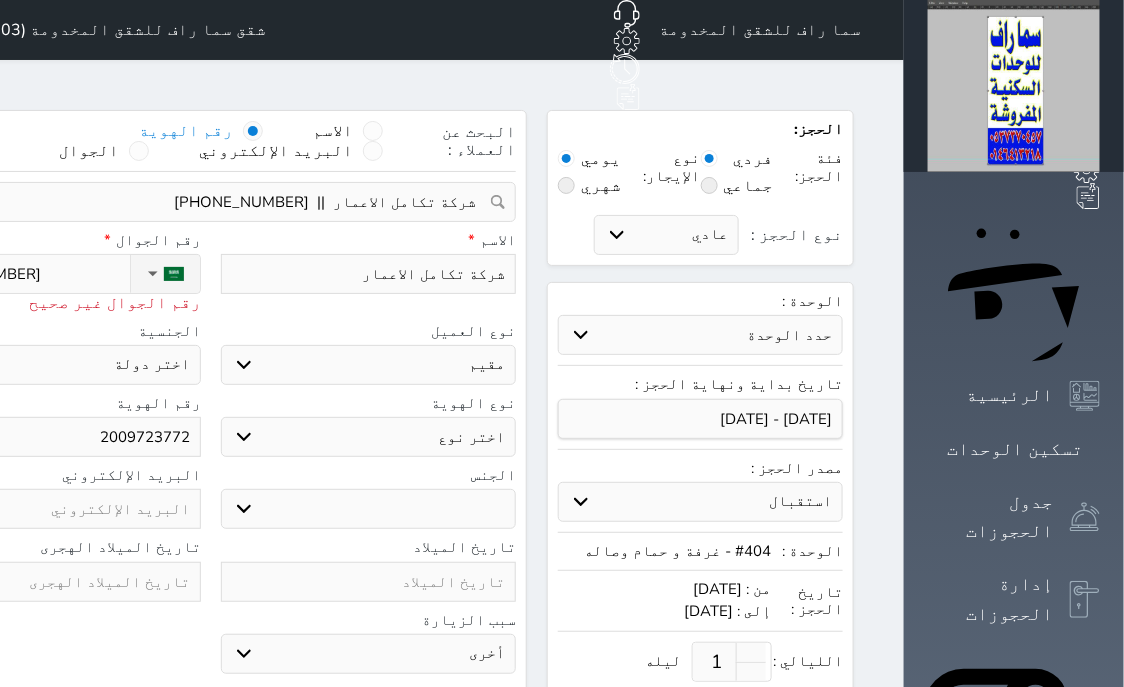 select 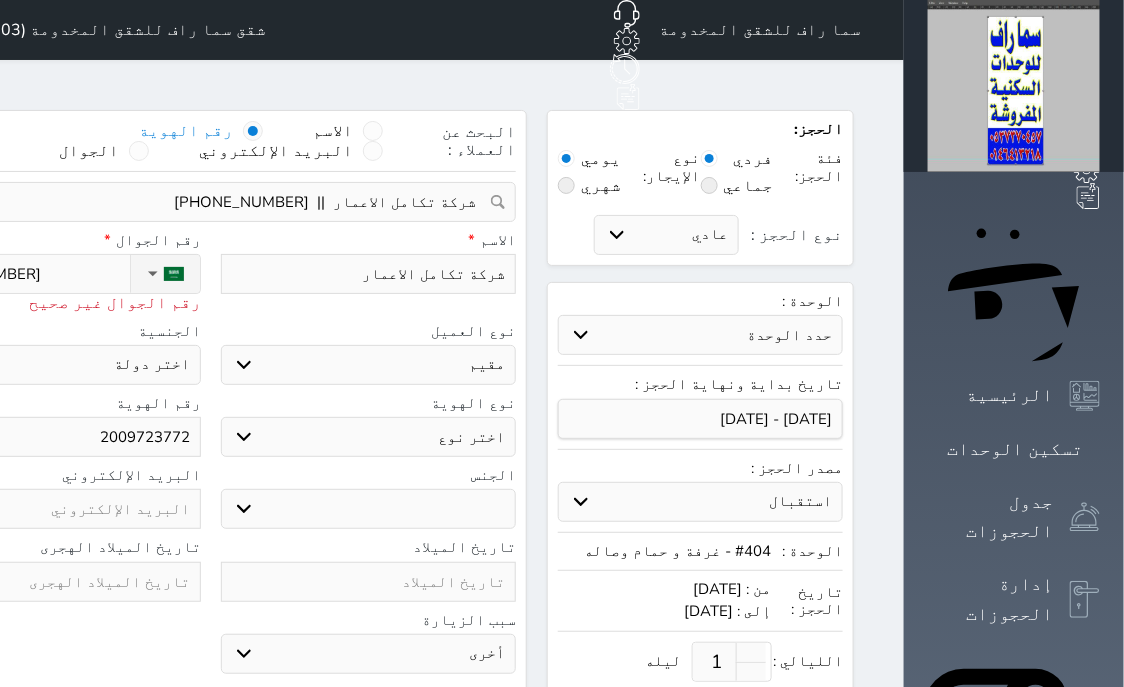 type on "[PHONE_NUMBER]" 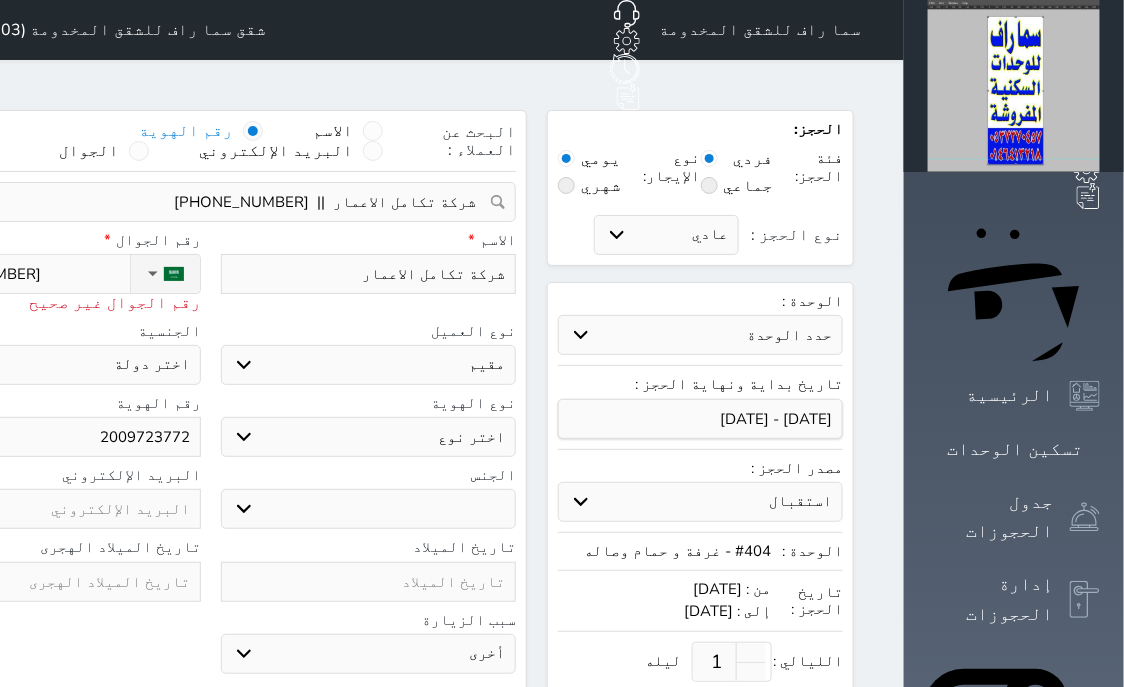 select 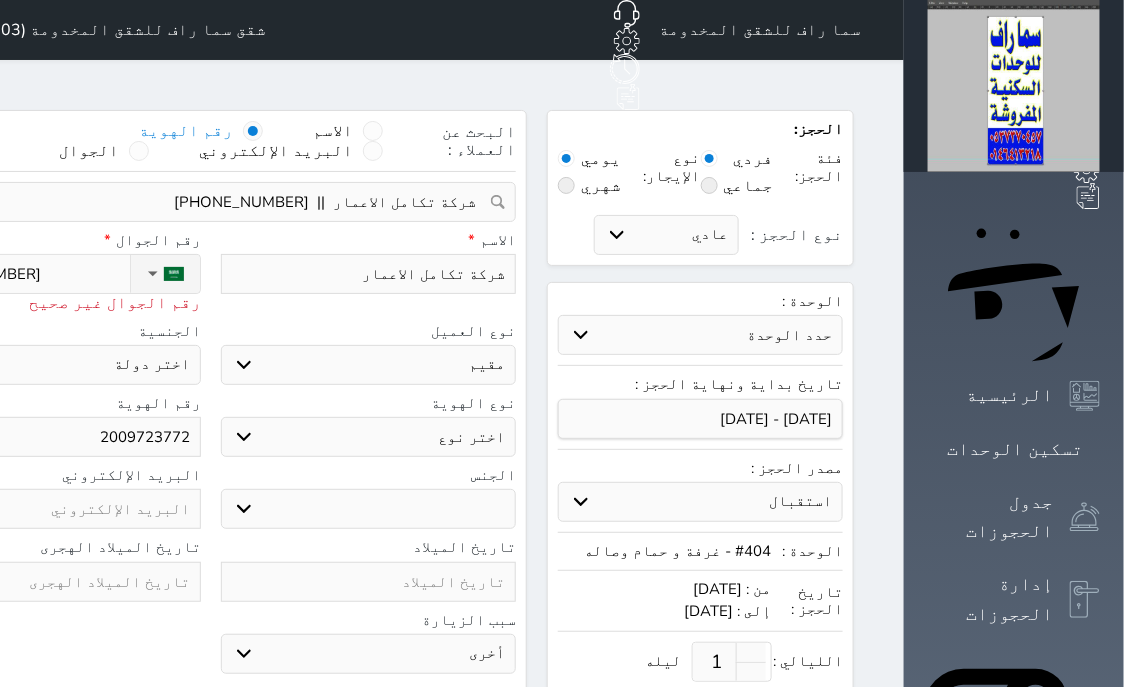 type on "[PHONE_NUMBER]" 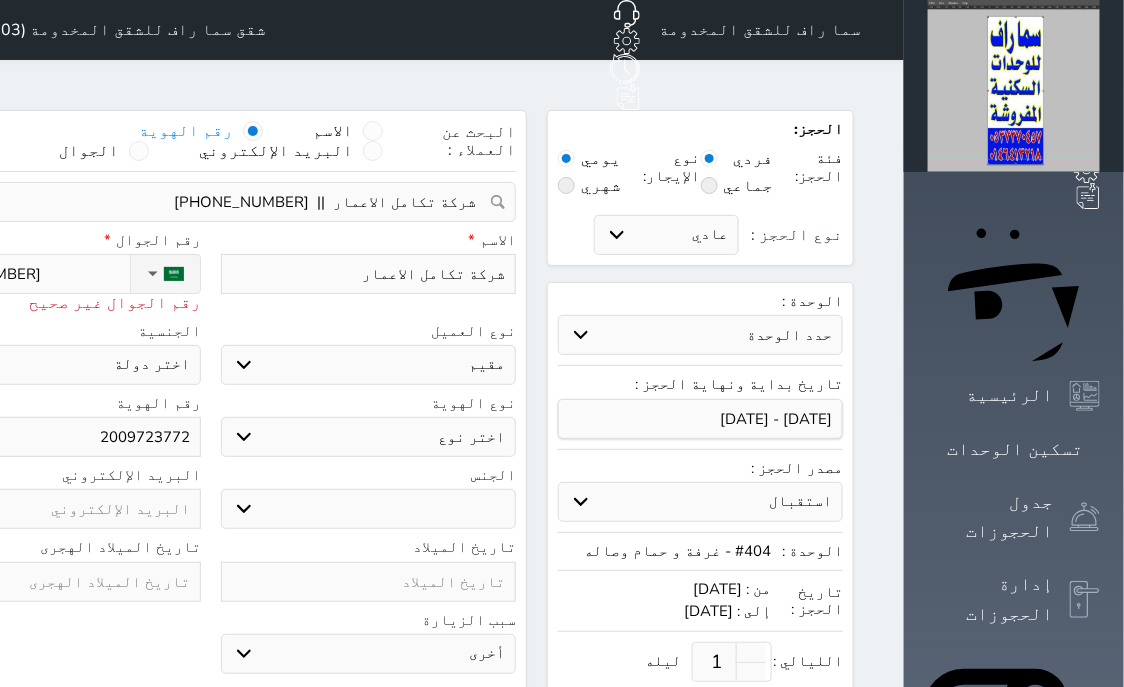 select 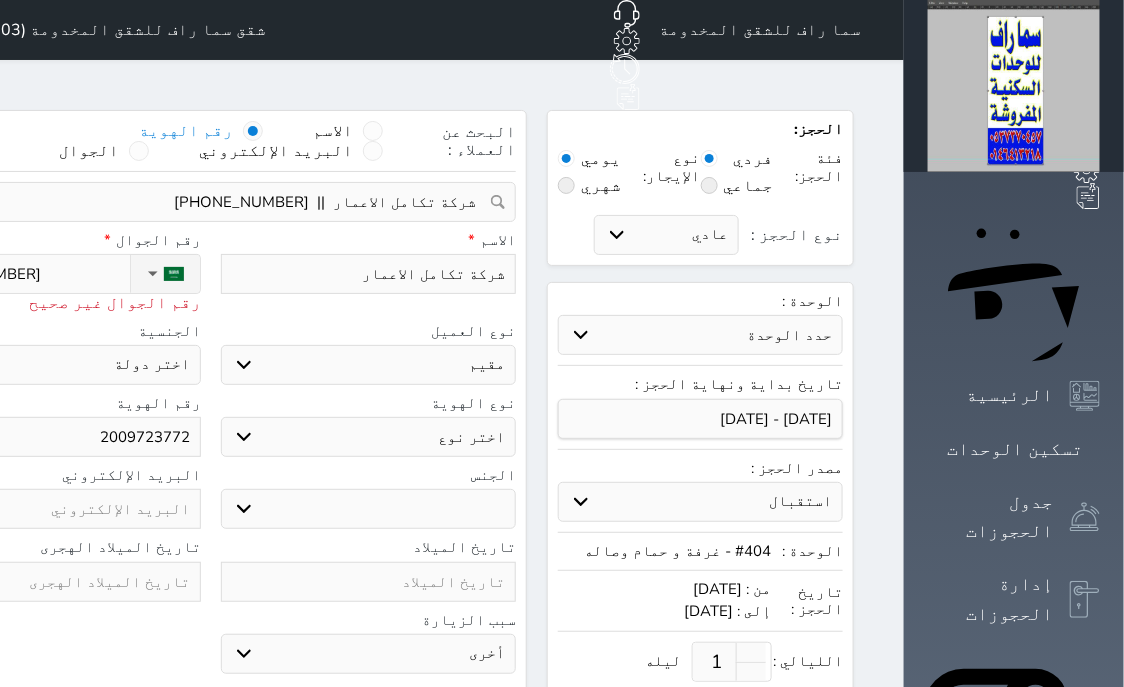 type on "[PHONE_NUMBER]" 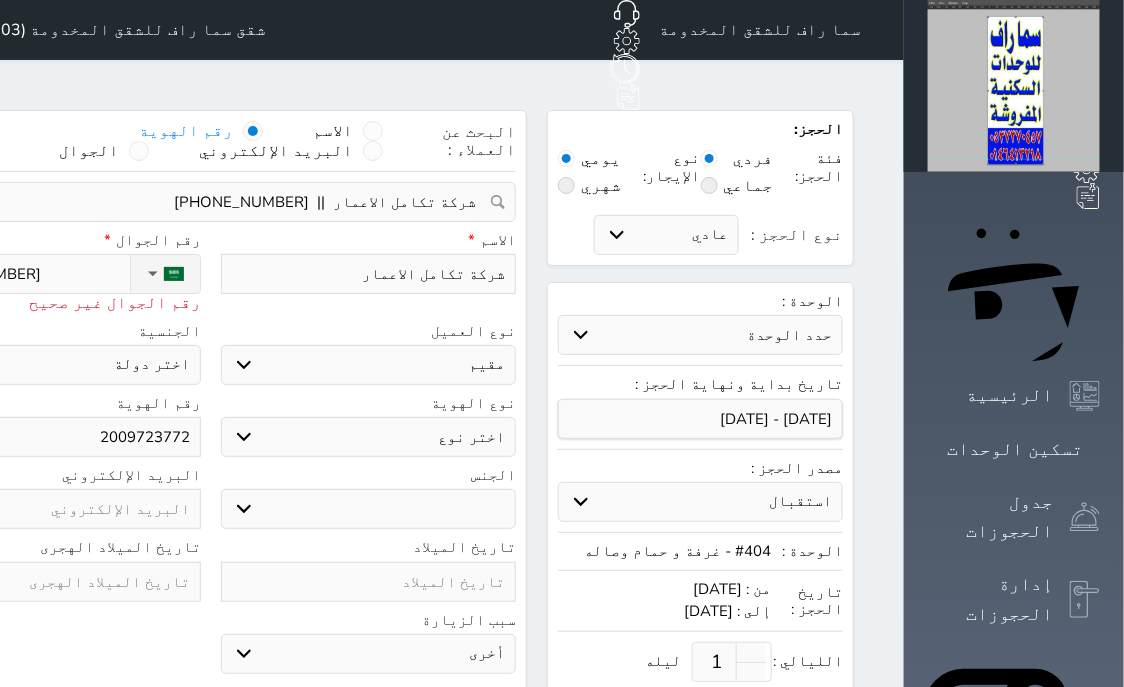 select 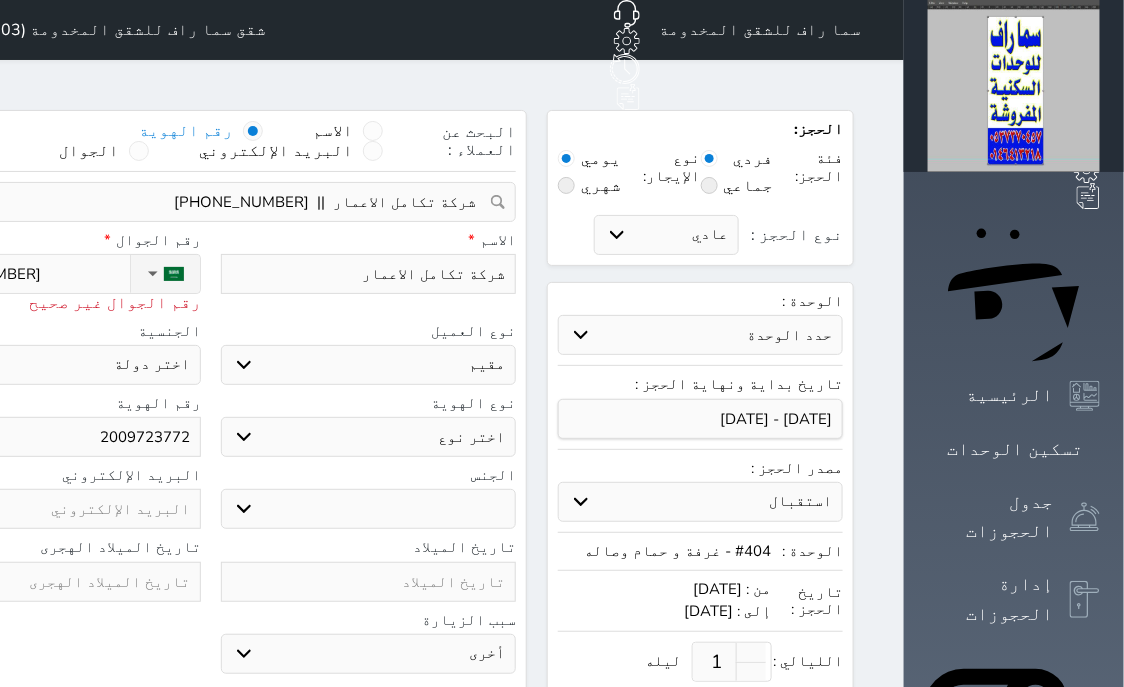 type on "[PHONE_NUMBER]" 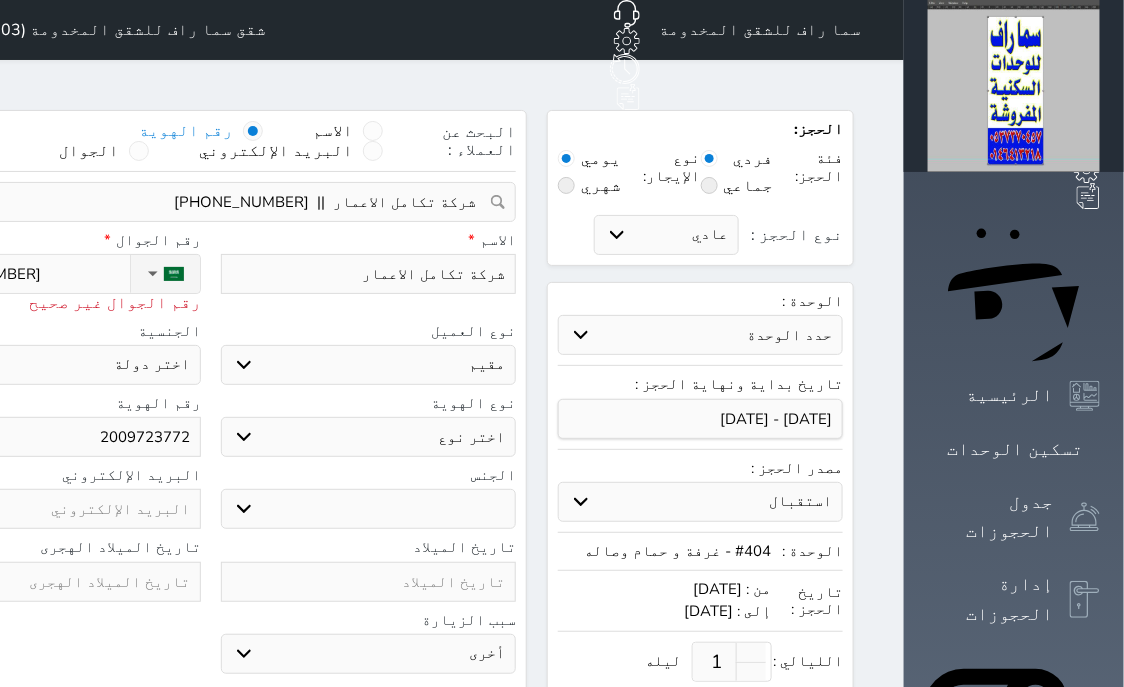 select 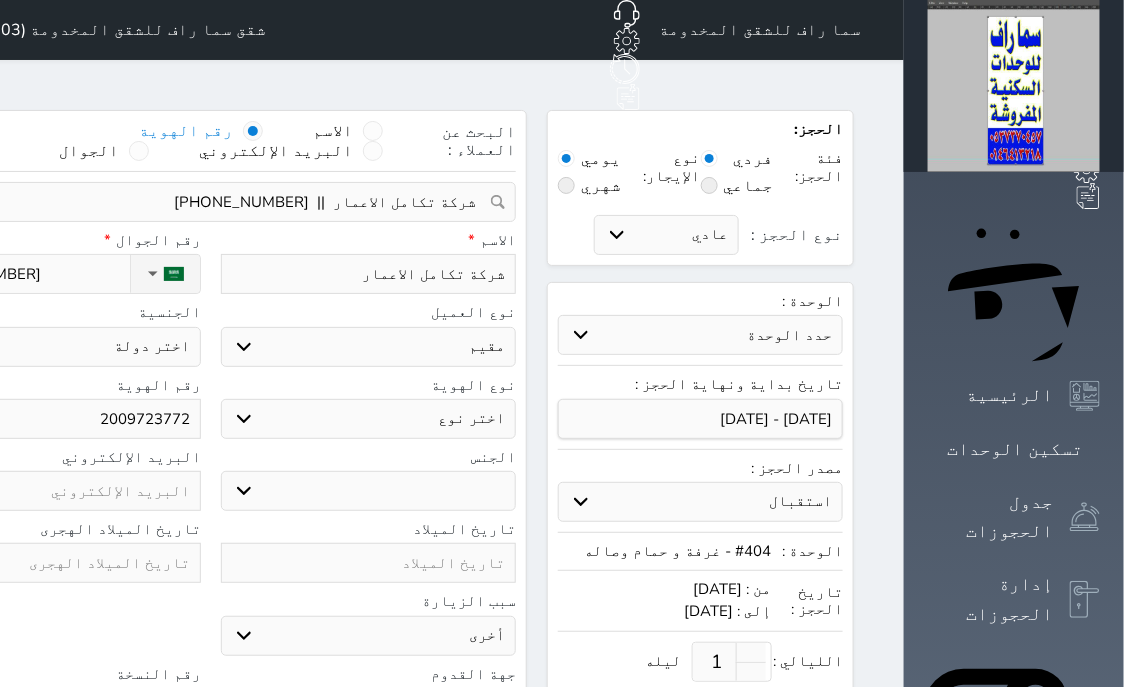 type on "[PHONE_NUMBER]" 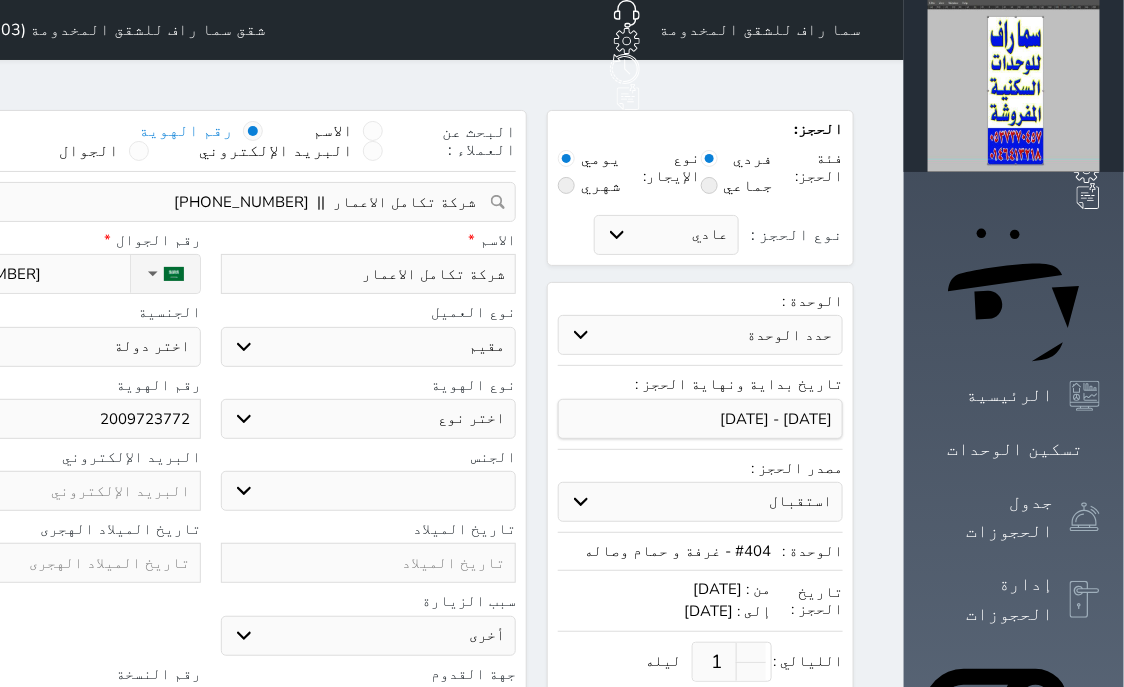 click on "اختر نوع   مقيم جواز السفر" at bounding box center [369, 419] 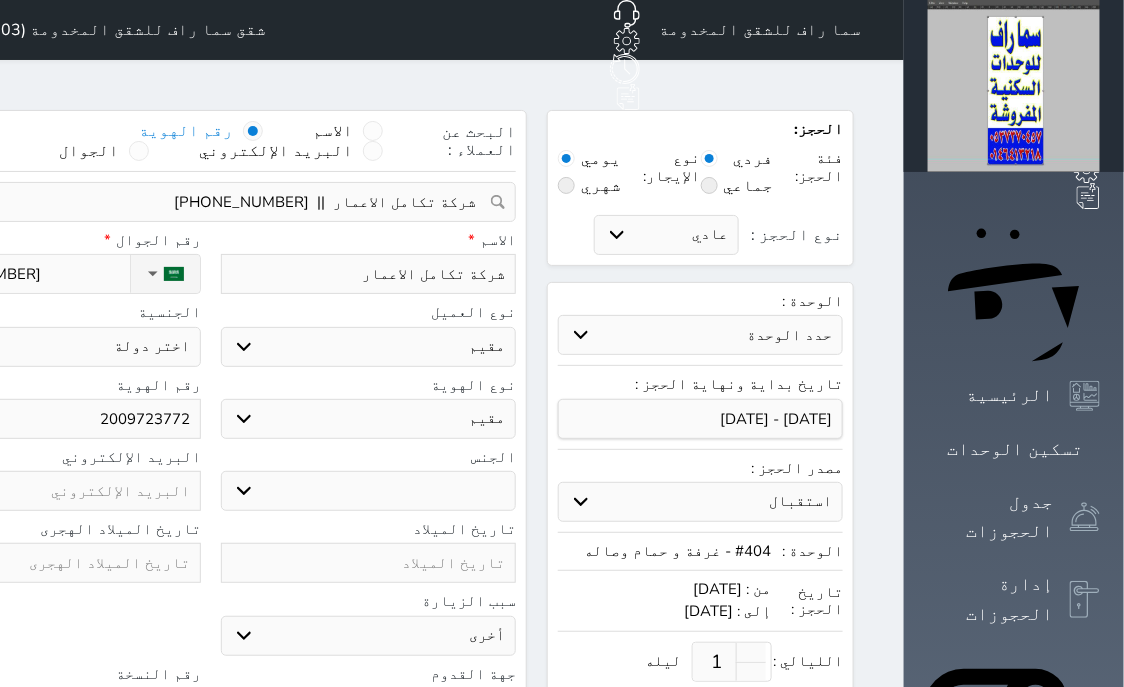 select 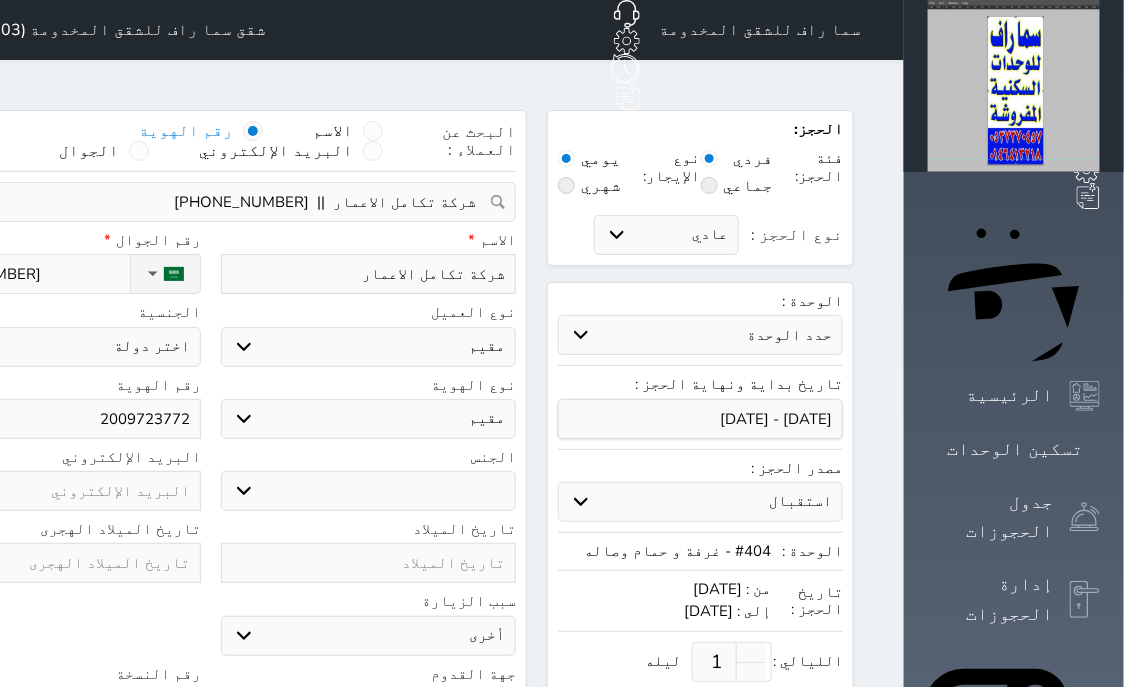 select on "104" 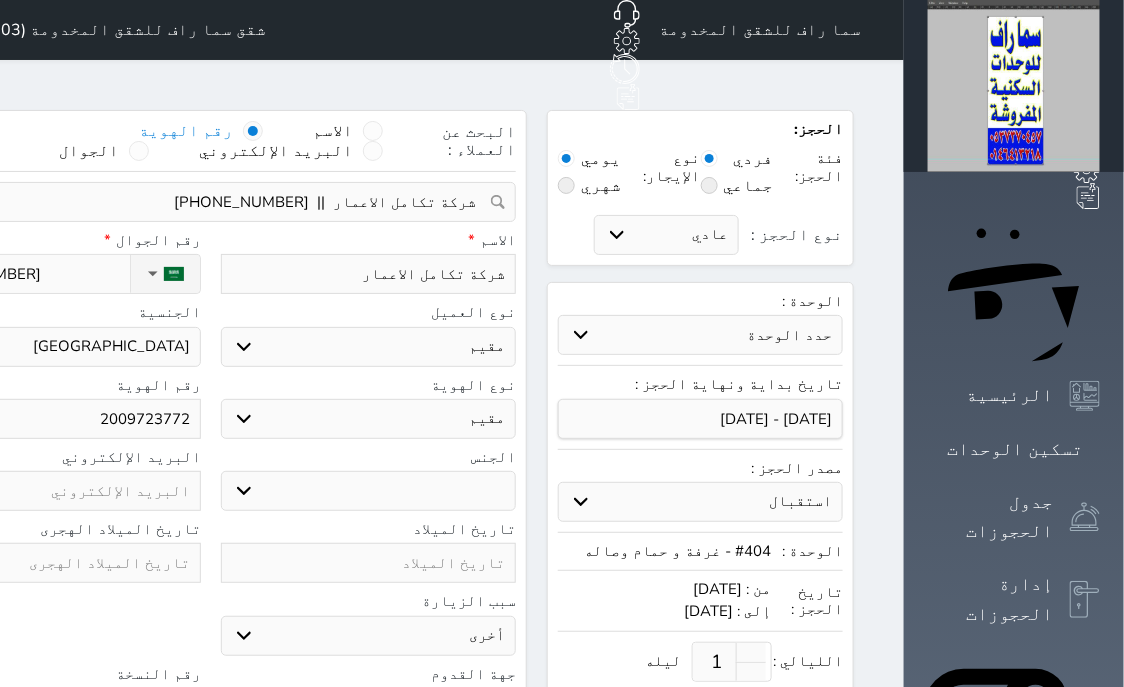 click on "اختر دولة
اثيوبيا
اجنبي بجواز سعودي
اخرى
[GEOGRAPHIC_DATA]
[GEOGRAPHIC_DATA]
[GEOGRAPHIC_DATA]
[GEOGRAPHIC_DATA]
[GEOGRAPHIC_DATA]
[GEOGRAPHIC_DATA]
[GEOGRAPHIC_DATA]" at bounding box center (53, 347) 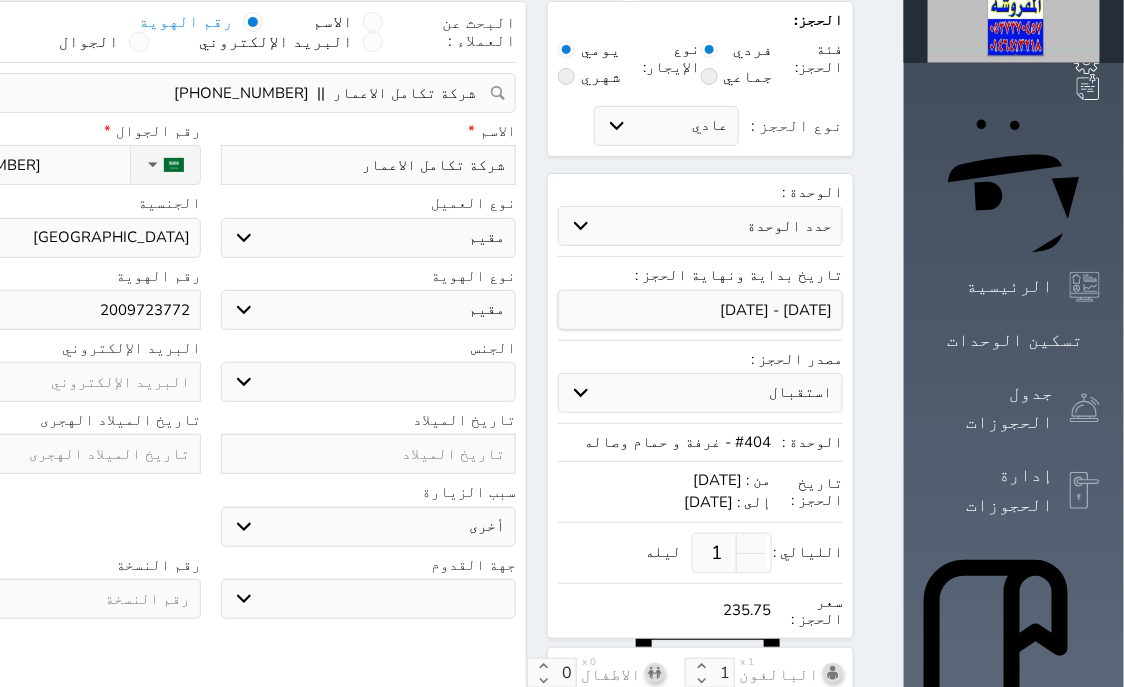 scroll, scrollTop: 254, scrollLeft: 0, axis: vertical 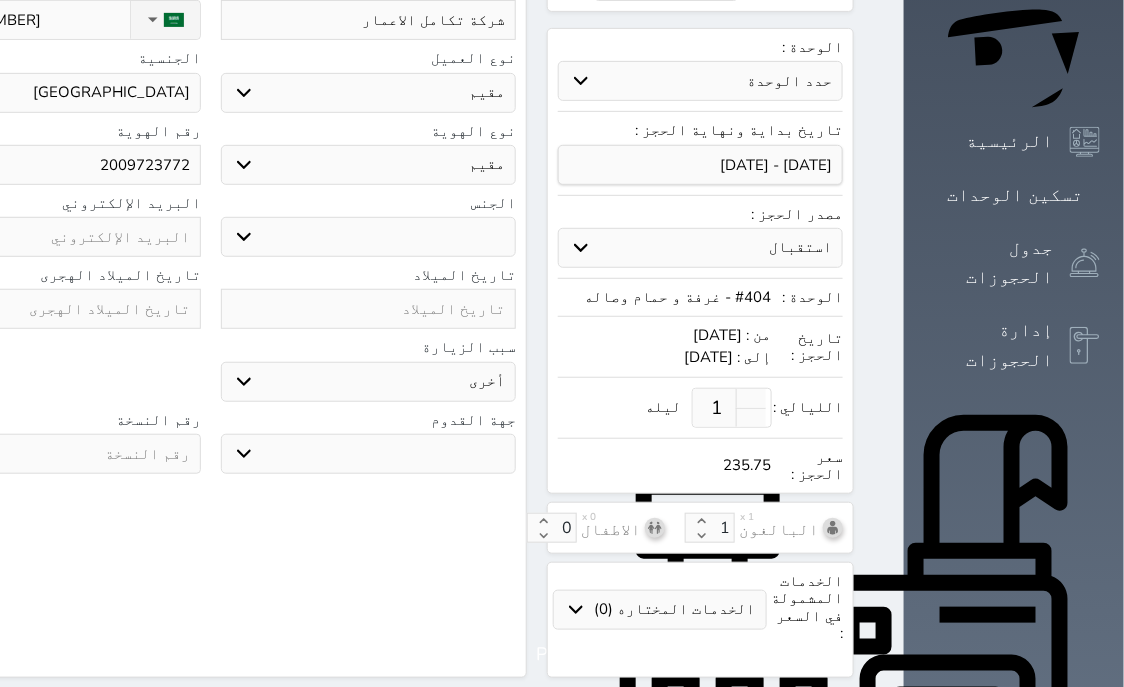 click at bounding box center [53, 454] 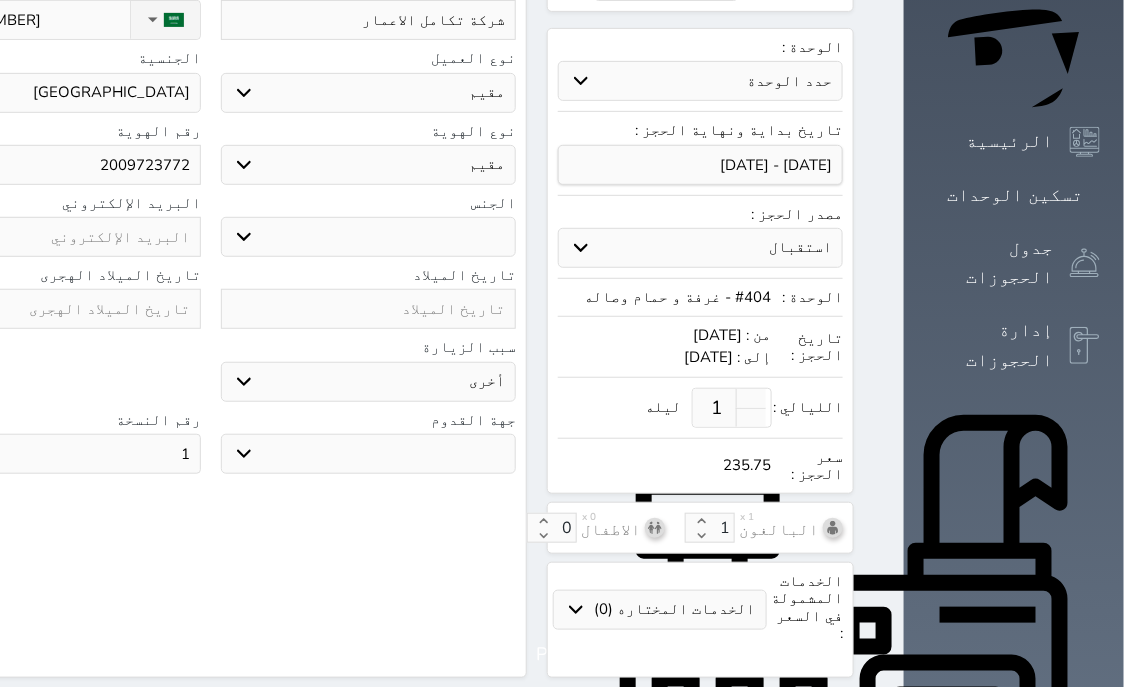 select 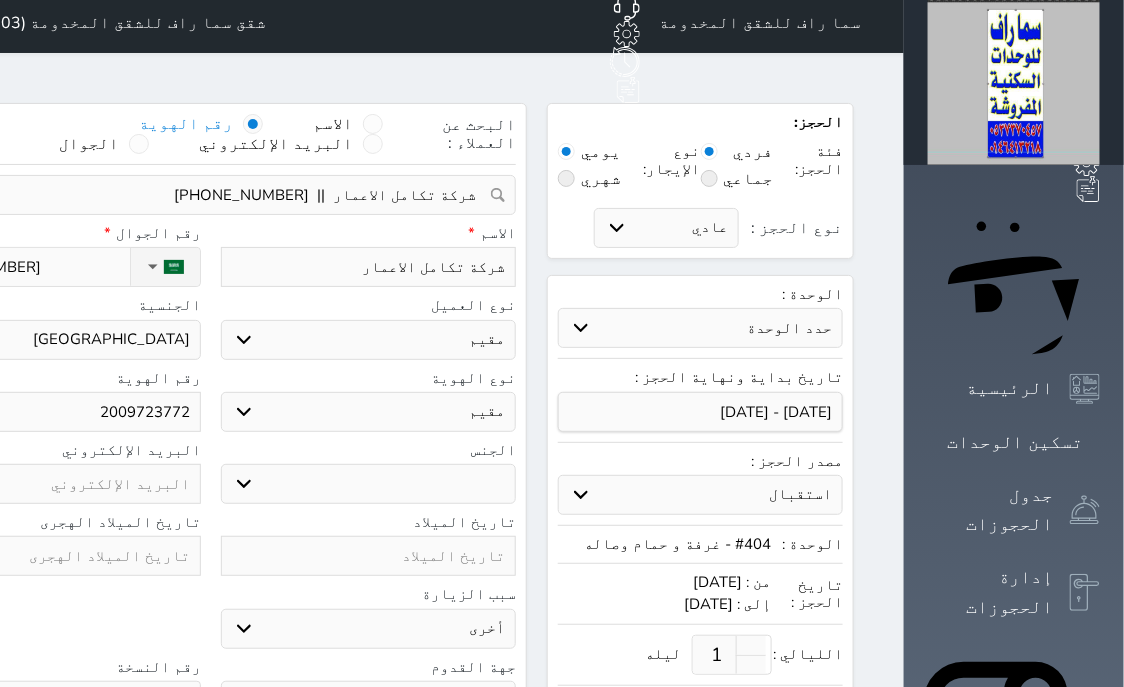 scroll, scrollTop: 0, scrollLeft: 0, axis: both 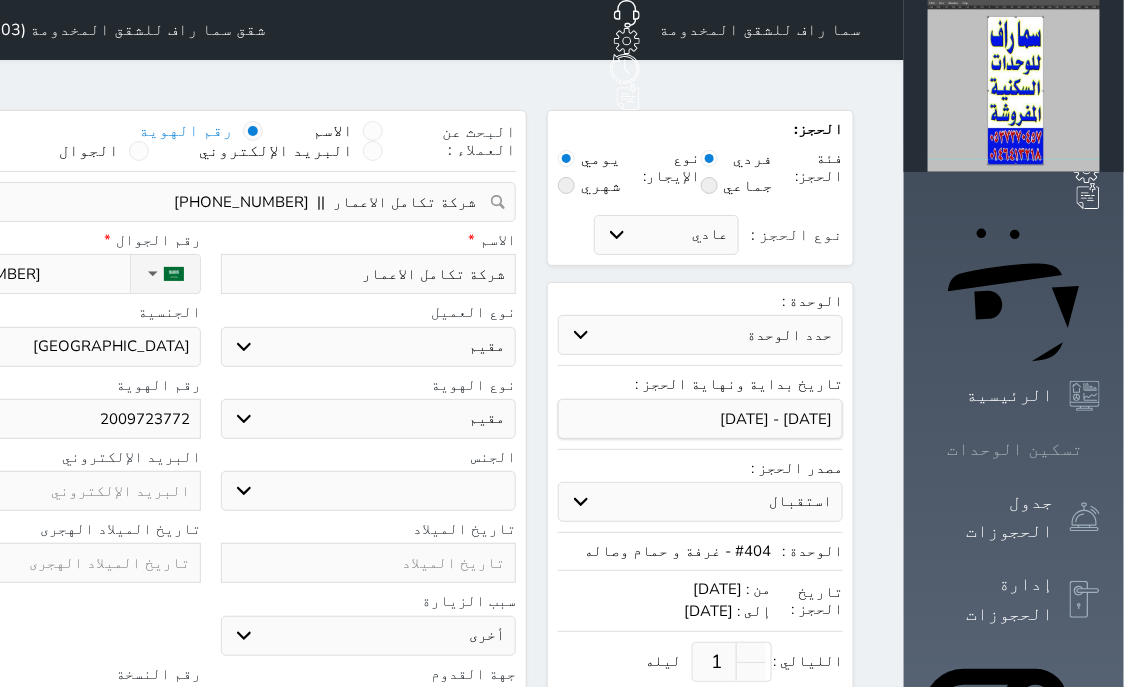 type on "11" 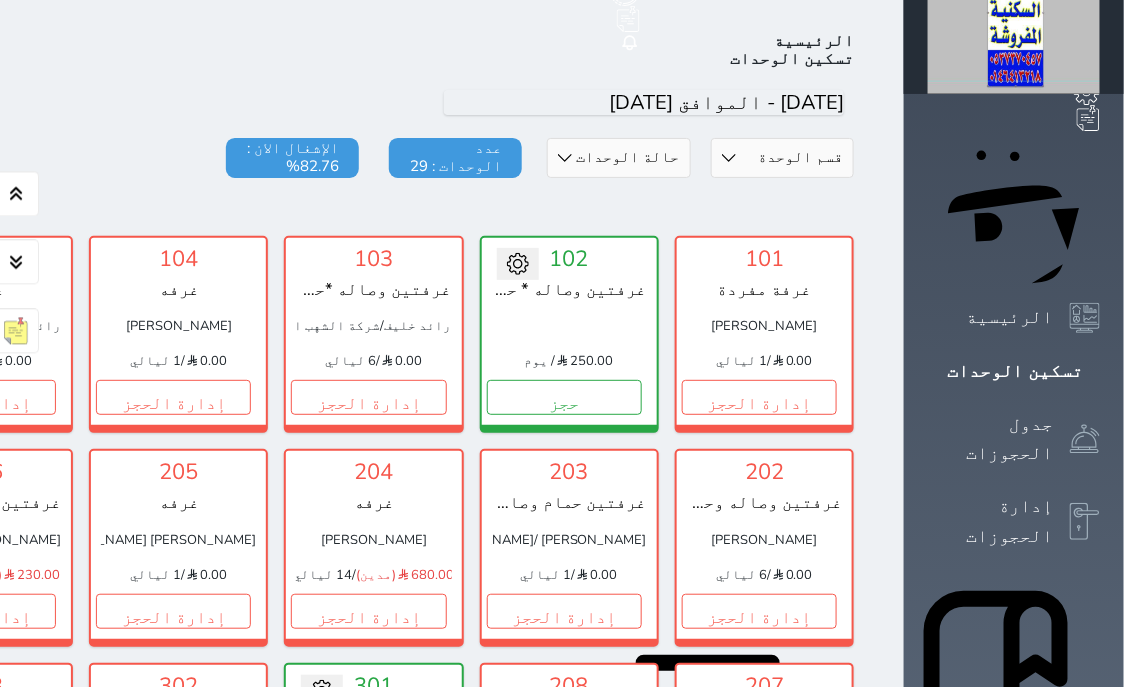 scroll, scrollTop: 78, scrollLeft: 0, axis: vertical 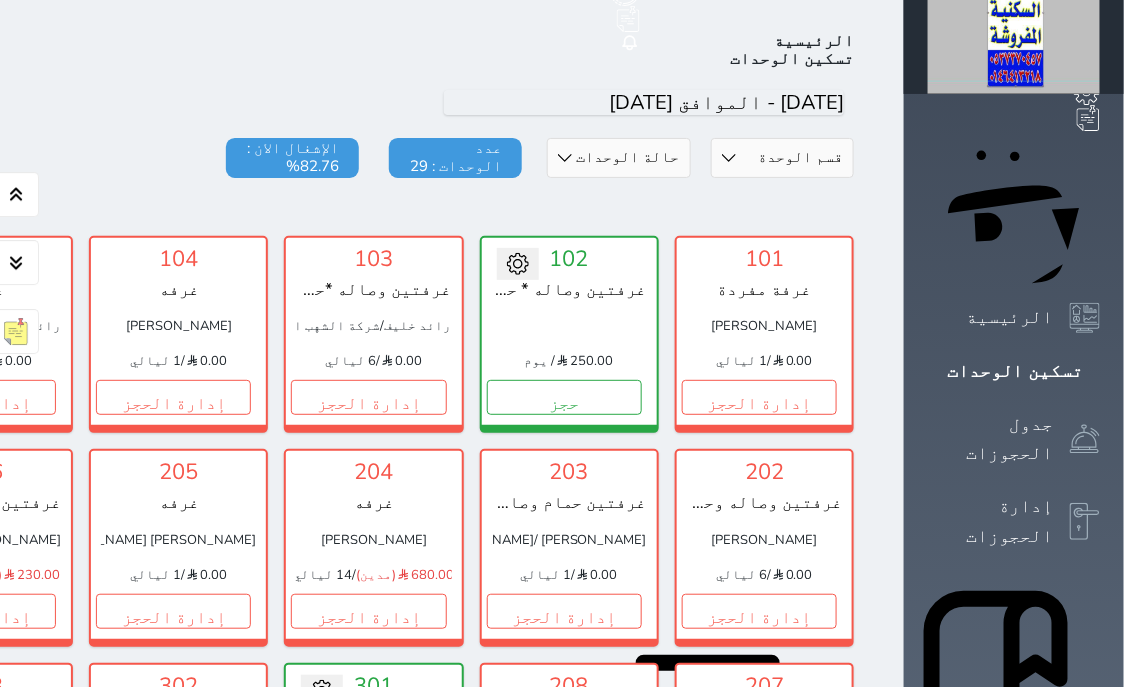 click on "1 ليالي" at bounding box center (155, 576) 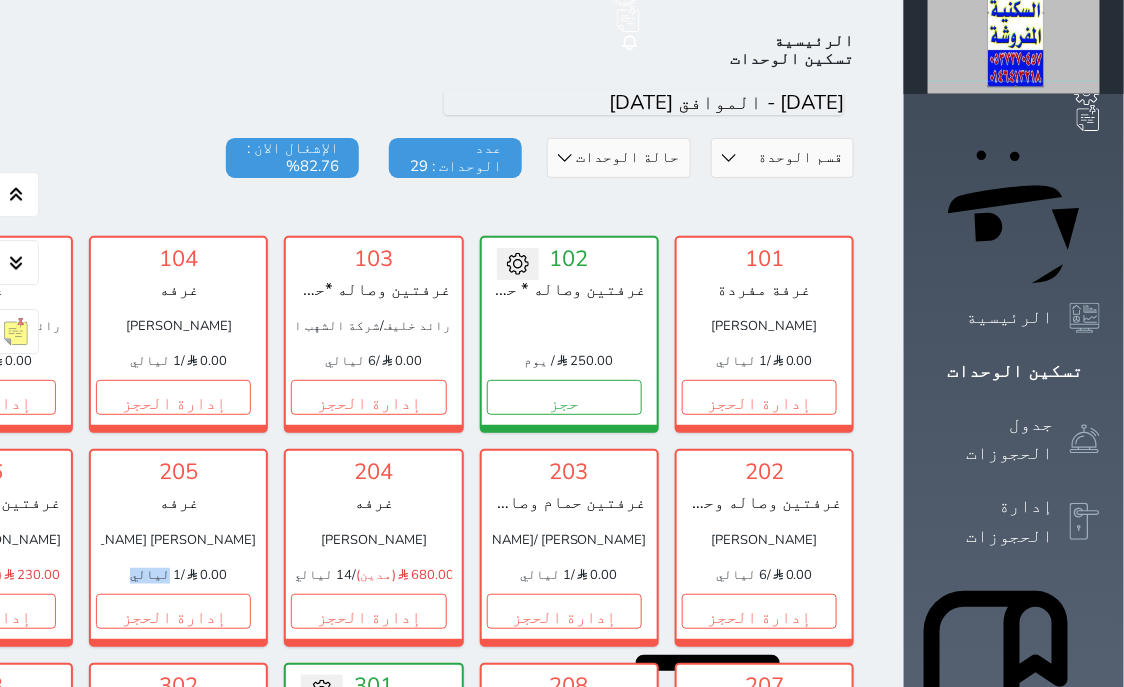 click on "1 ليالي" at bounding box center (155, 576) 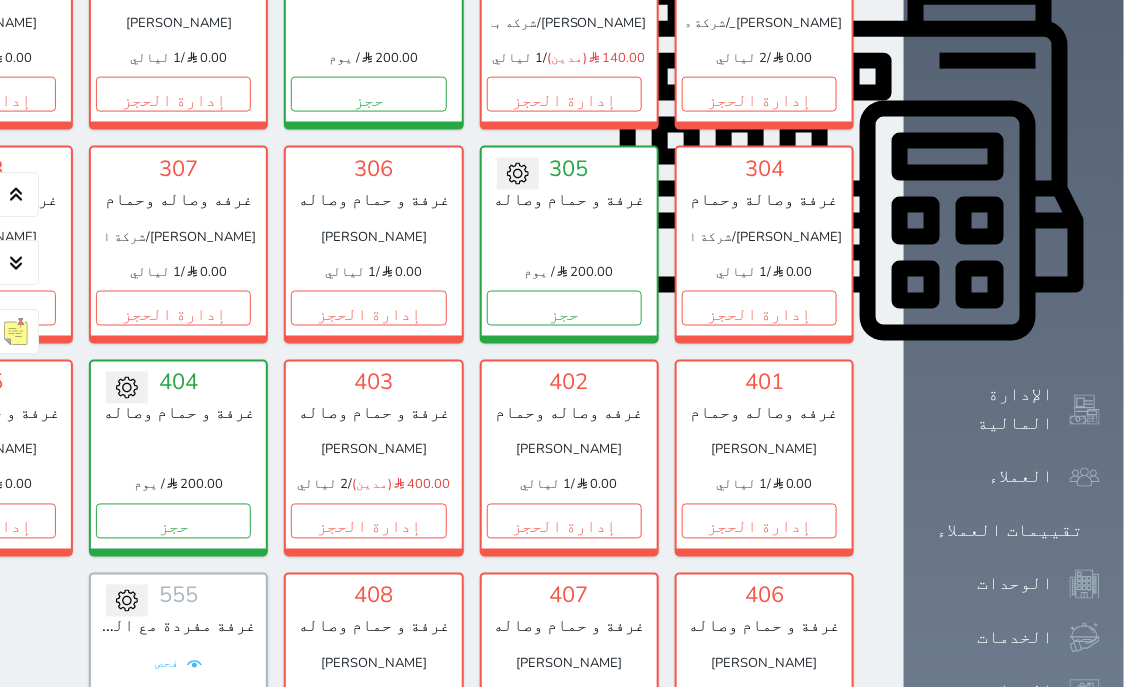 scroll, scrollTop: 841, scrollLeft: 0, axis: vertical 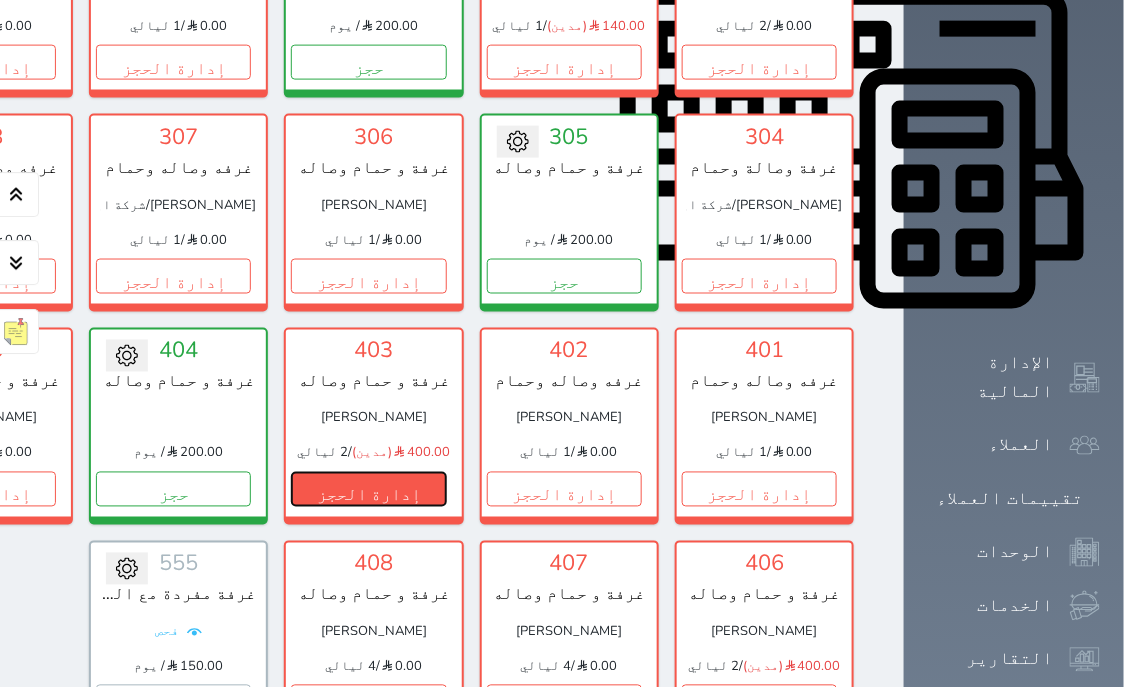click on "إدارة الحجز" at bounding box center (368, 488) 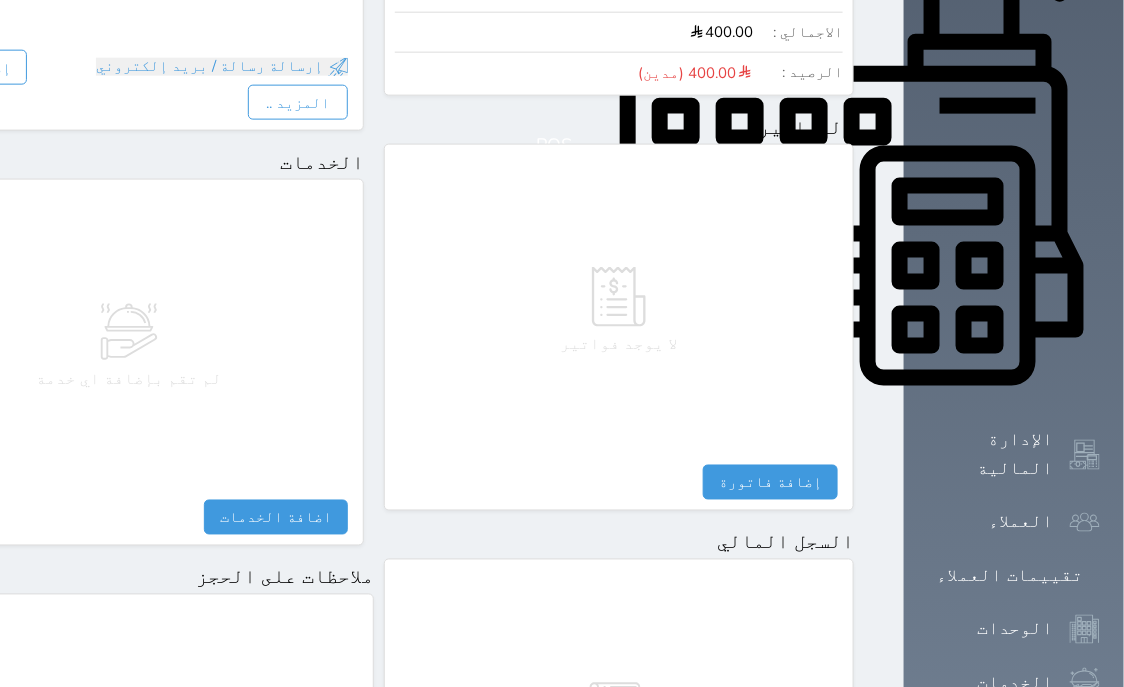 scroll, scrollTop: 1095, scrollLeft: 0, axis: vertical 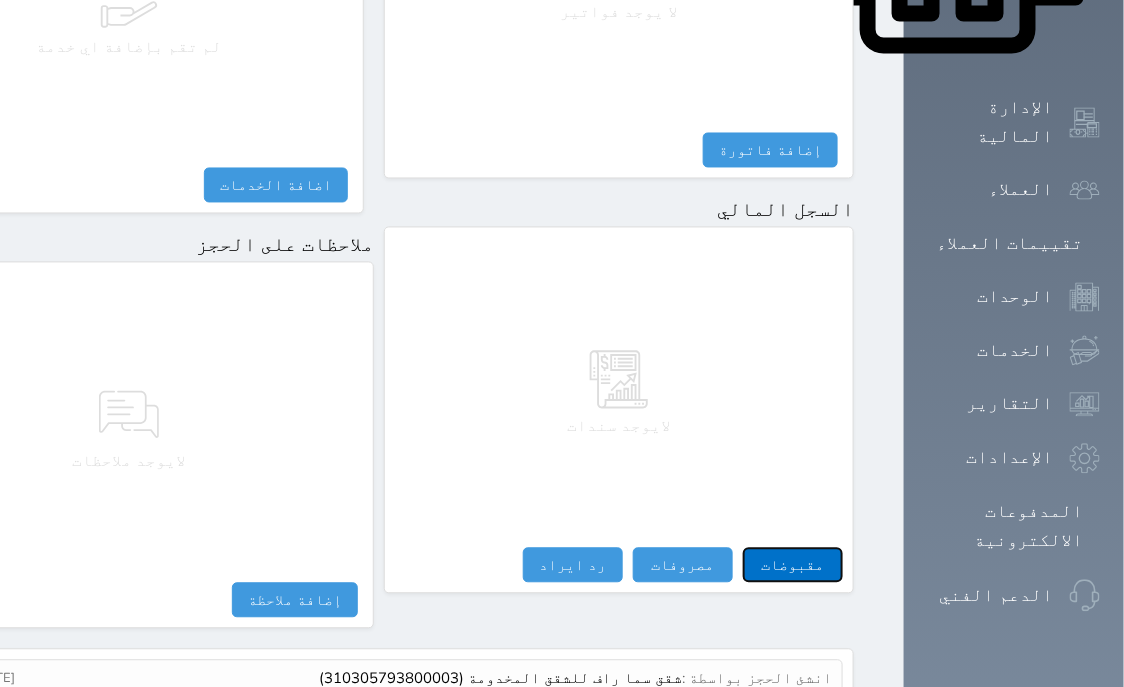 click on "مقبوضات" at bounding box center [793, 565] 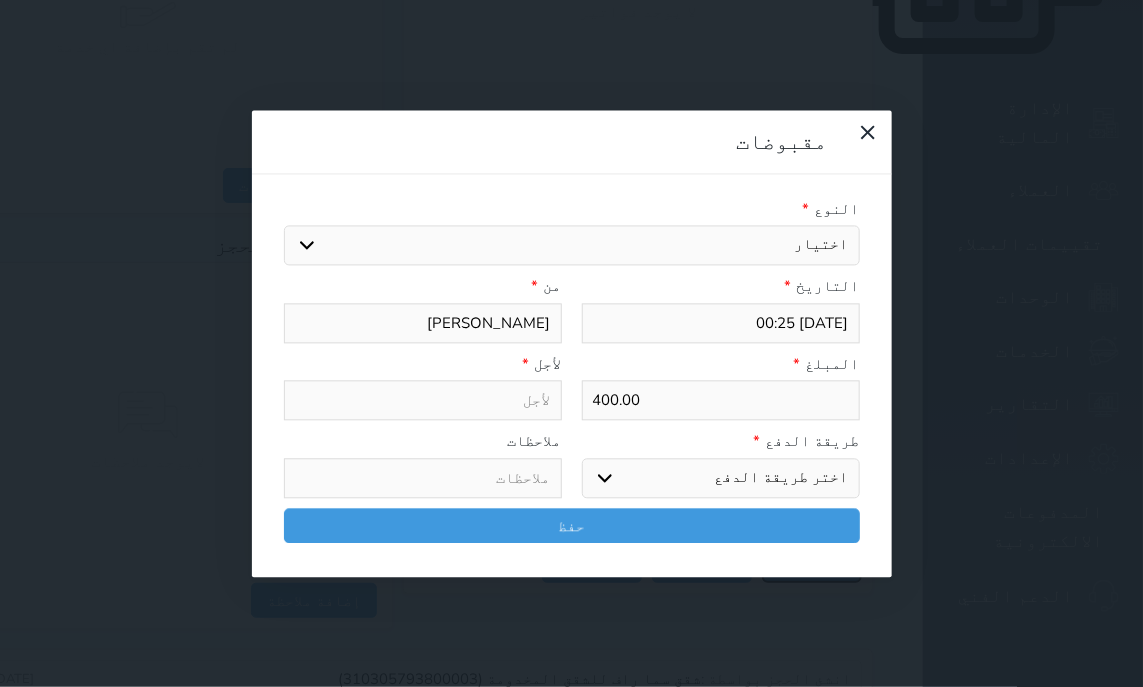 select 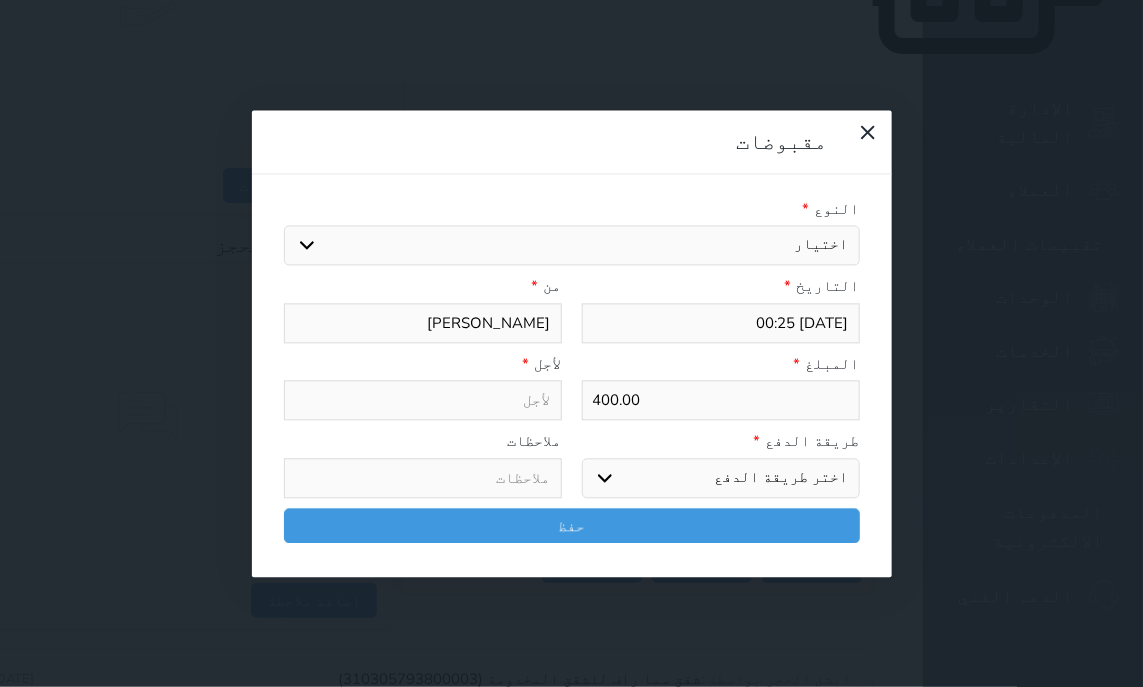 click on "اختيار   مقبوضات عامة قيمة إيجار فواتير تامين عربون لا ينطبق آخر مغسلة واي فاي - الإنترنت مواقف السيارات طعام الأغذية والمشروبات مشروبات المشروبات الباردة المشروبات الساخنة الإفطار غداء عشاء مخبز و كعك حمام سباحة الصالة الرياضية سبا و خدمات الجمال اختيار وإسقاط (خدمات النقل) ميني بار كابل - تلفزيون سرير إضافي تصفيف الشعر التسوق خدمات الجولات السياحية المنظمة خدمات الدليل السياحي" at bounding box center [572, 246] 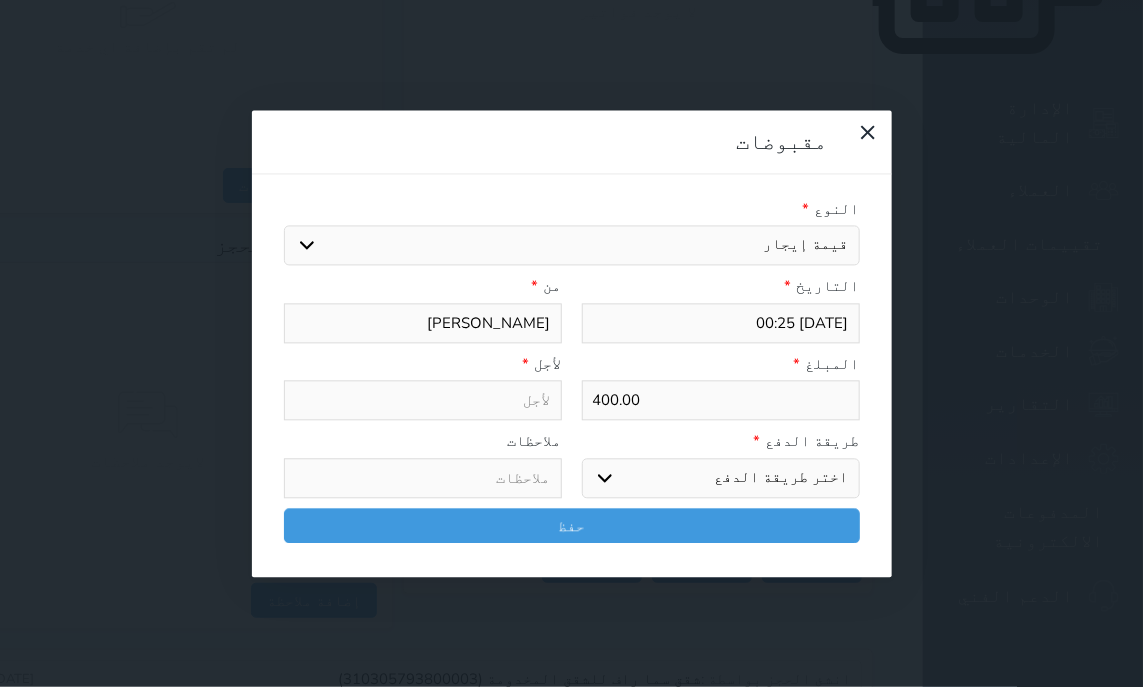 select 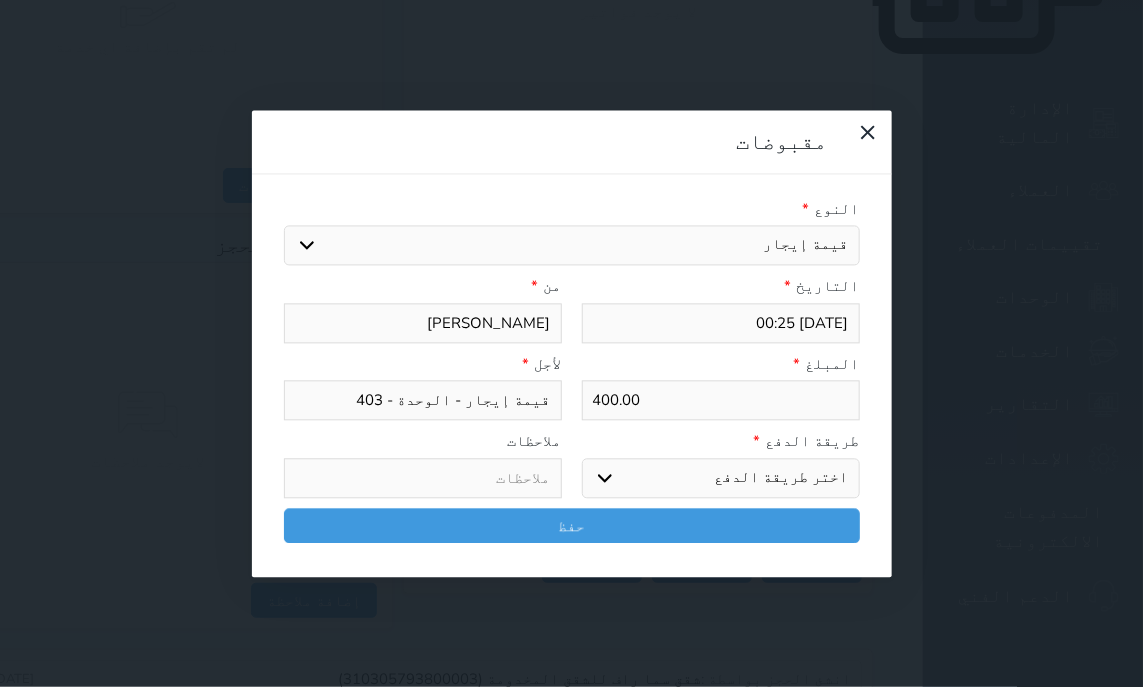 click on "اختر طريقة الدفع   دفع نقدى   تحويل بنكى   مدى   بطاقة ائتمان   آجل" at bounding box center [721, 478] 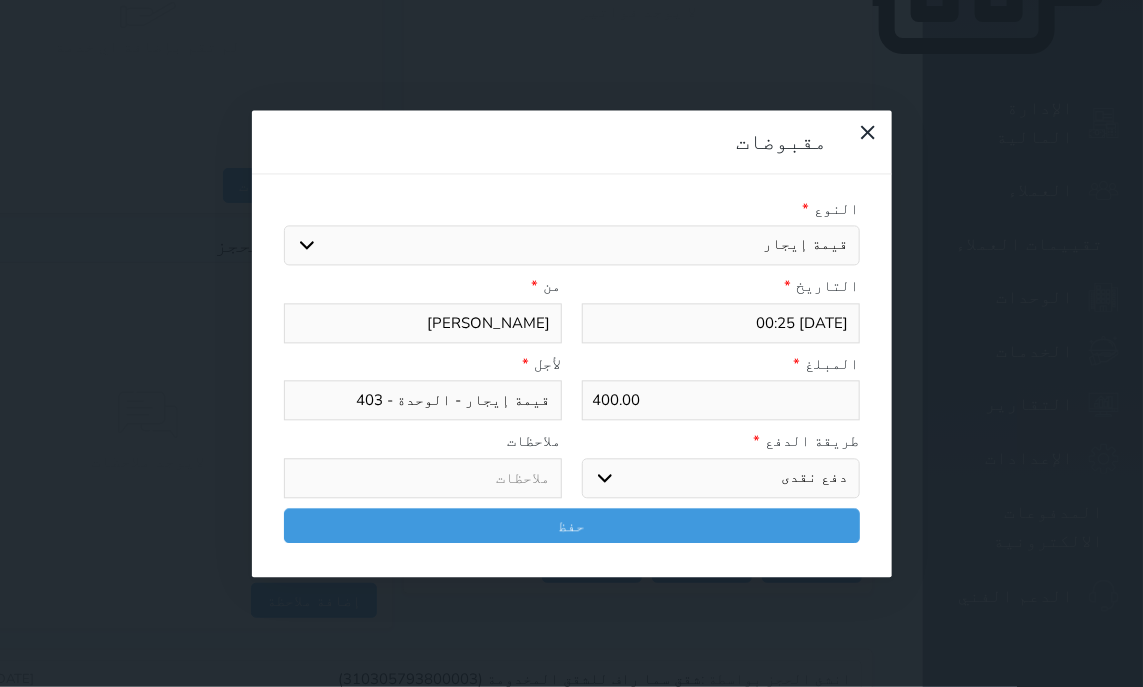 click on "النوع  *    اختيار   مقبوضات عامة قيمة إيجار فواتير تامين عربون لا ينطبق آخر مغسلة واي فاي - الإنترنت مواقف السيارات طعام الأغذية والمشروبات مشروبات المشروبات الباردة المشروبات الساخنة الإفطار غداء عشاء مخبز و كعك حمام سباحة الصالة الرياضية سبا و خدمات الجمال اختيار وإسقاط (خدمات النقل) ميني بار كابل - تلفزيون سرير إضافي تصفيف الشعر التسوق خدمات الجولات السياحية المنظمة خدمات الدليل السياحي   التاريخ *   [DATE] 00:25   من *   [PERSON_NAME]   المبلغ *   400.00   لأجل *   قيمة إيجار - الوحدة - 403   طريقة الدفع *   اختر طريقة الدفع   دفع نقدى   تحويل بنكى   مدى   بطاقة ائتمان   آجل" at bounding box center [572, 375] 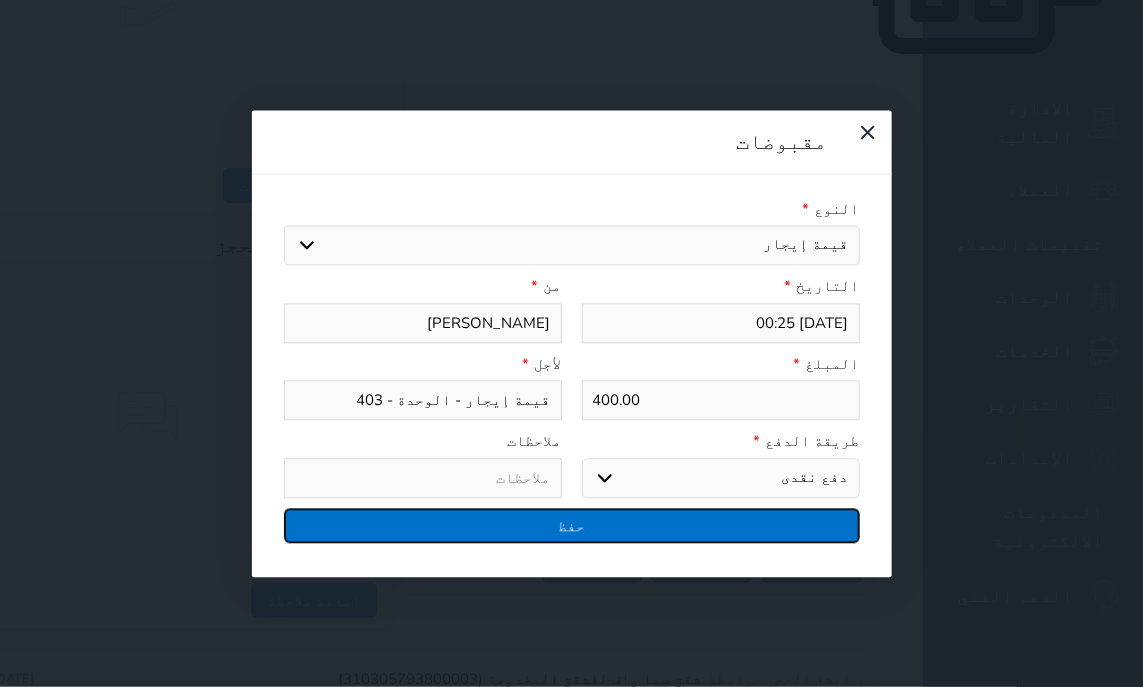 click on "حفظ" at bounding box center [572, 525] 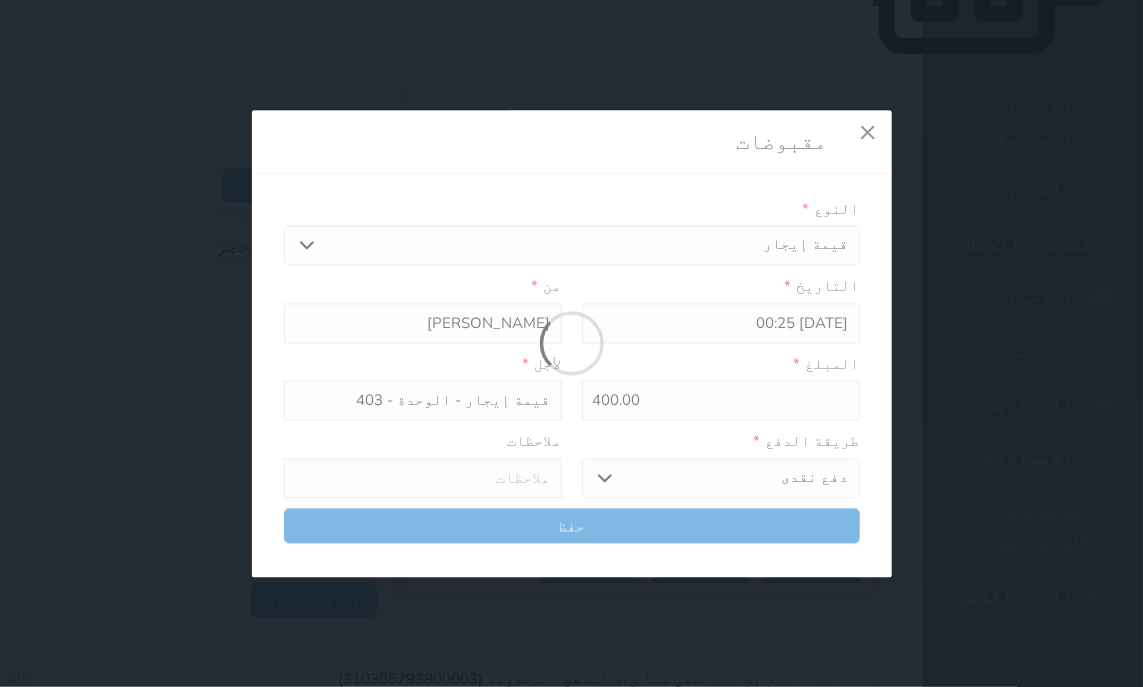 select 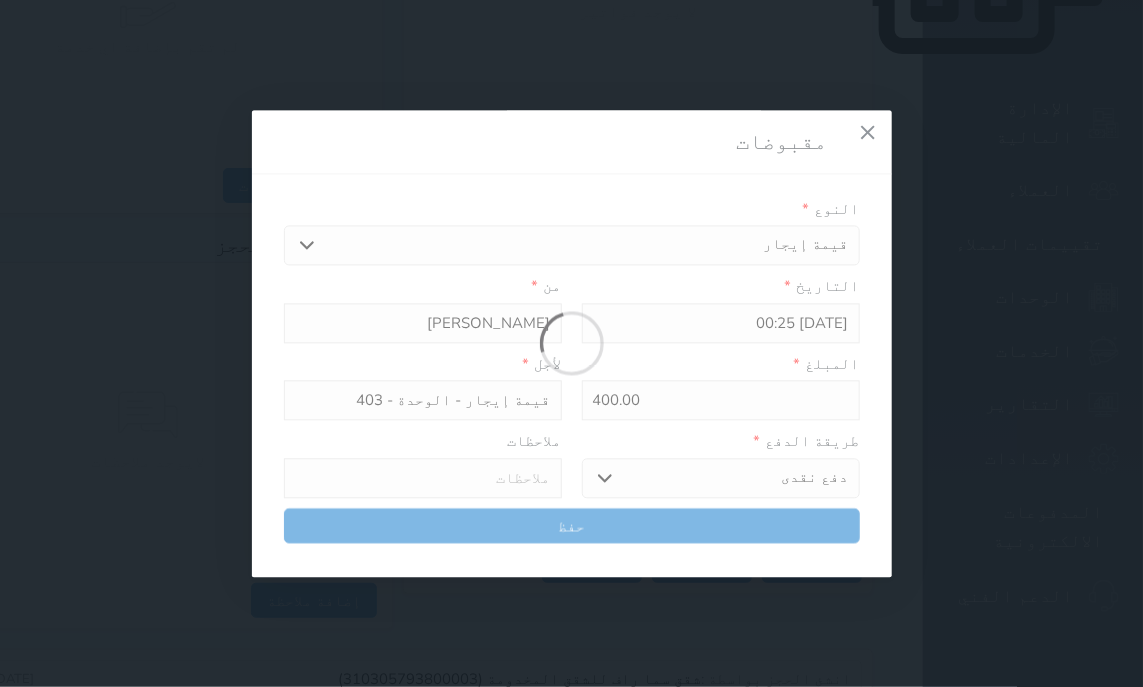 type 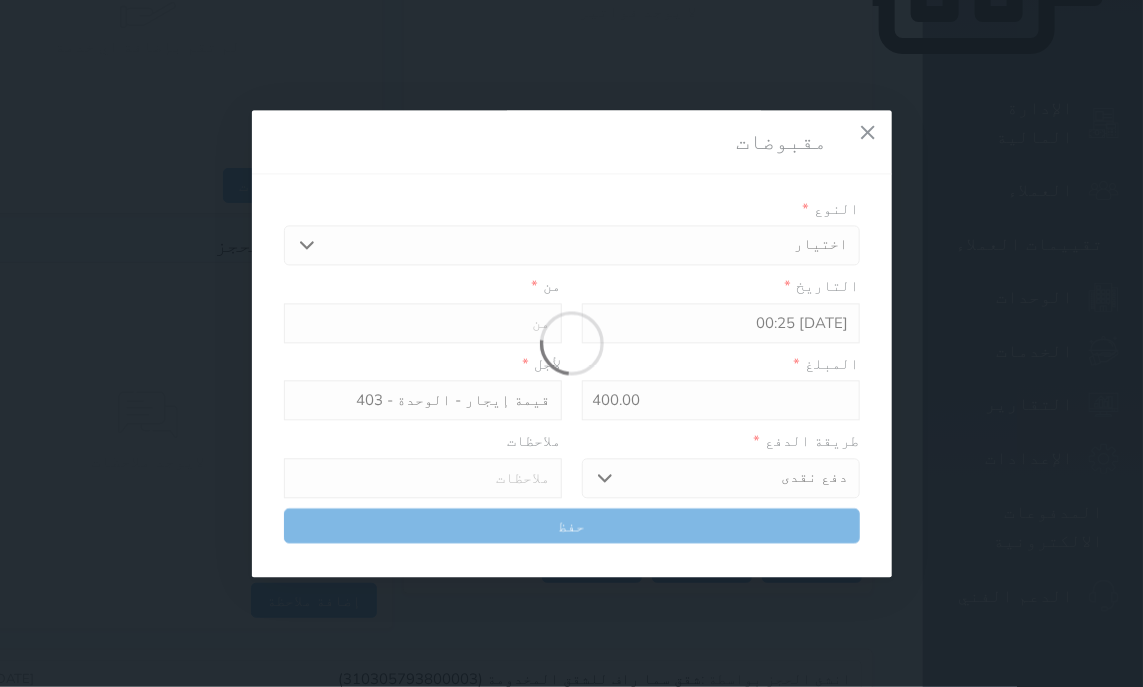 type on "0" 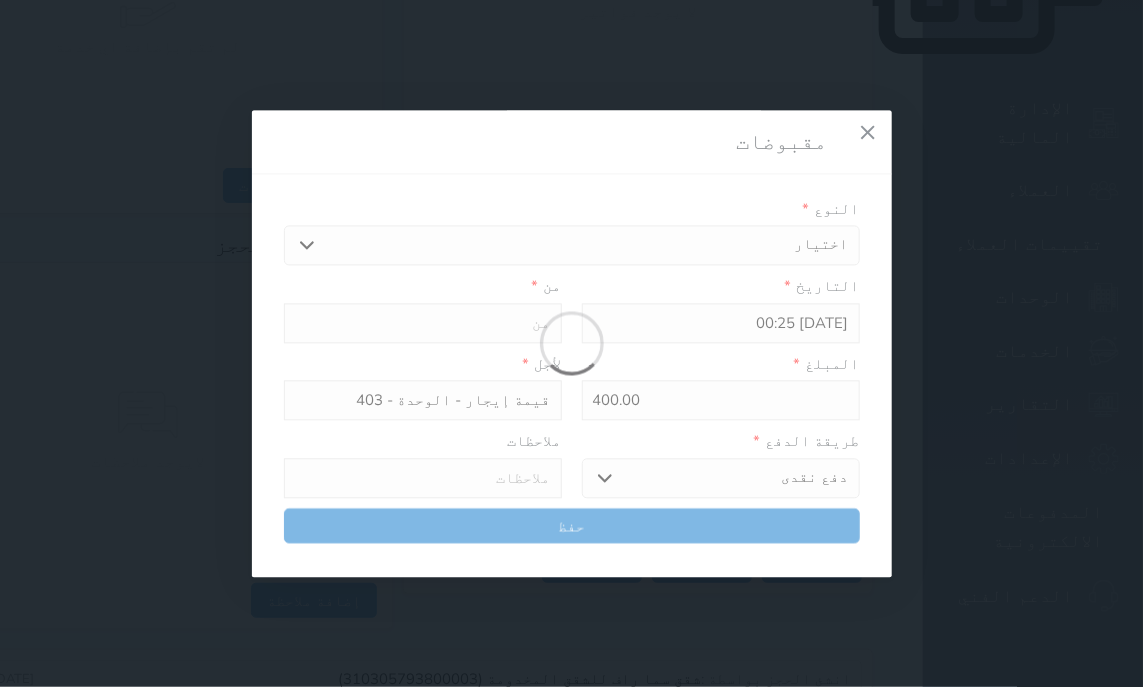 select 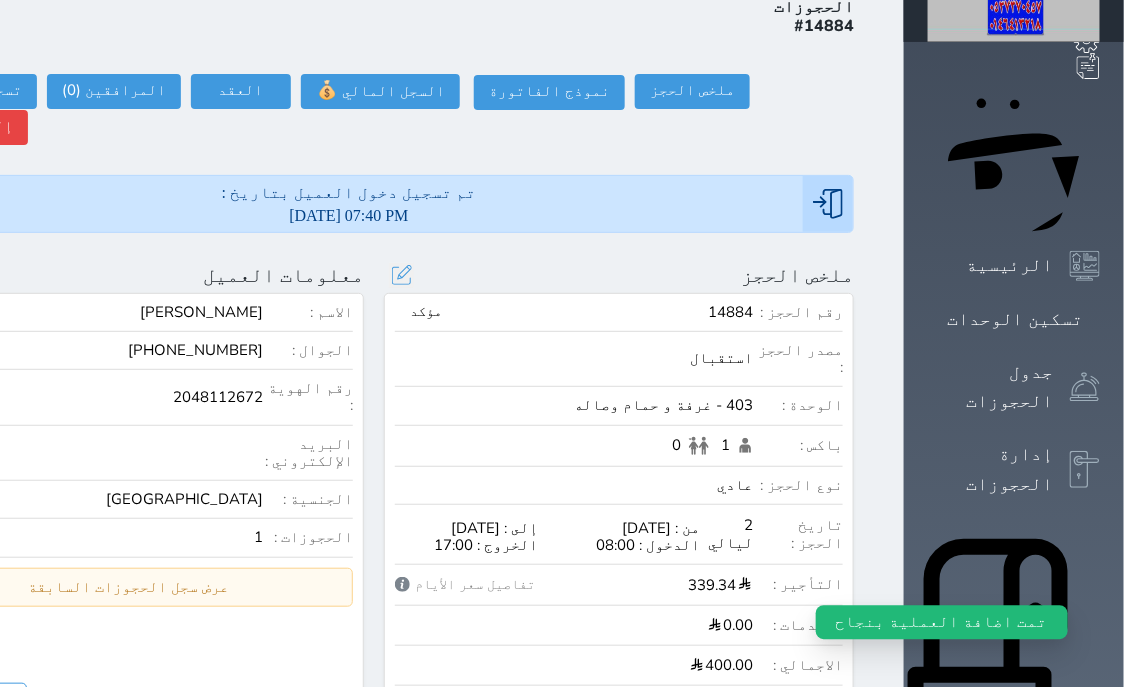 scroll, scrollTop: 77, scrollLeft: 0, axis: vertical 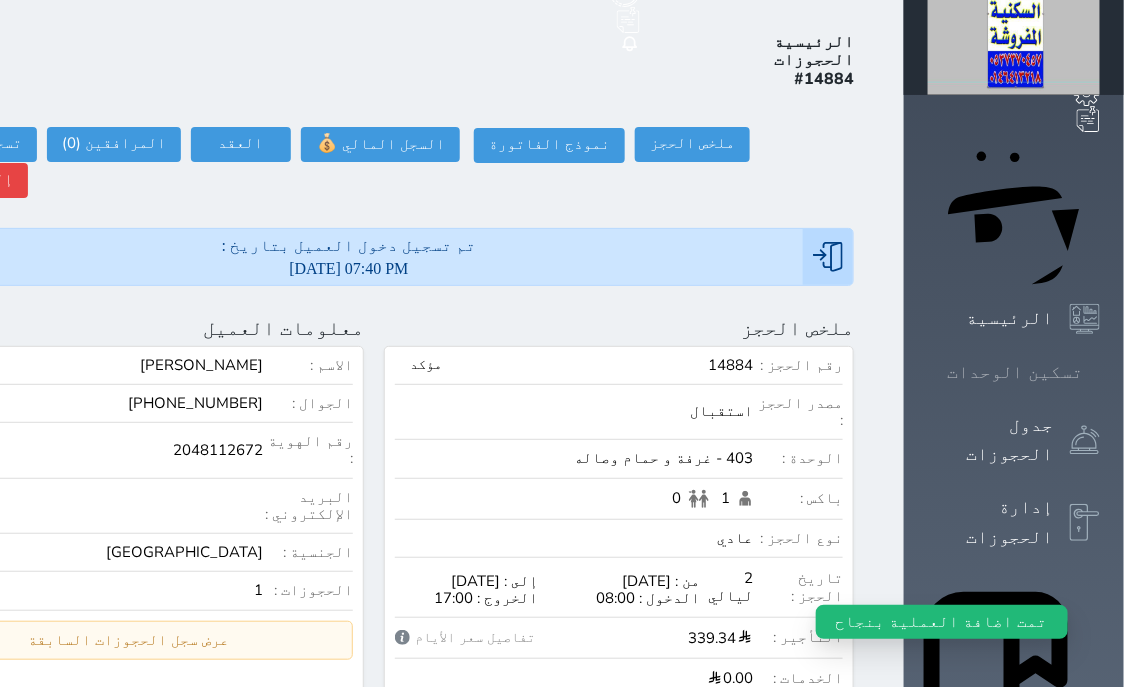 click on "تسكين الوحدات" at bounding box center (1014, 372) 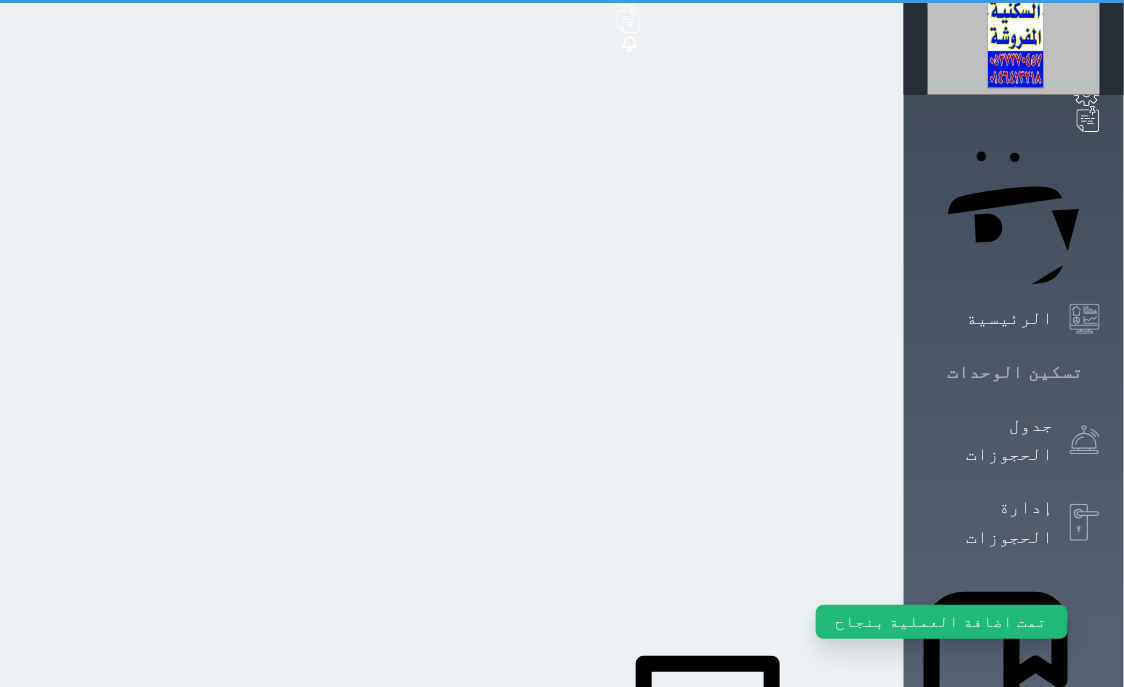 click on "تسكين الوحدات" at bounding box center (1014, 372) 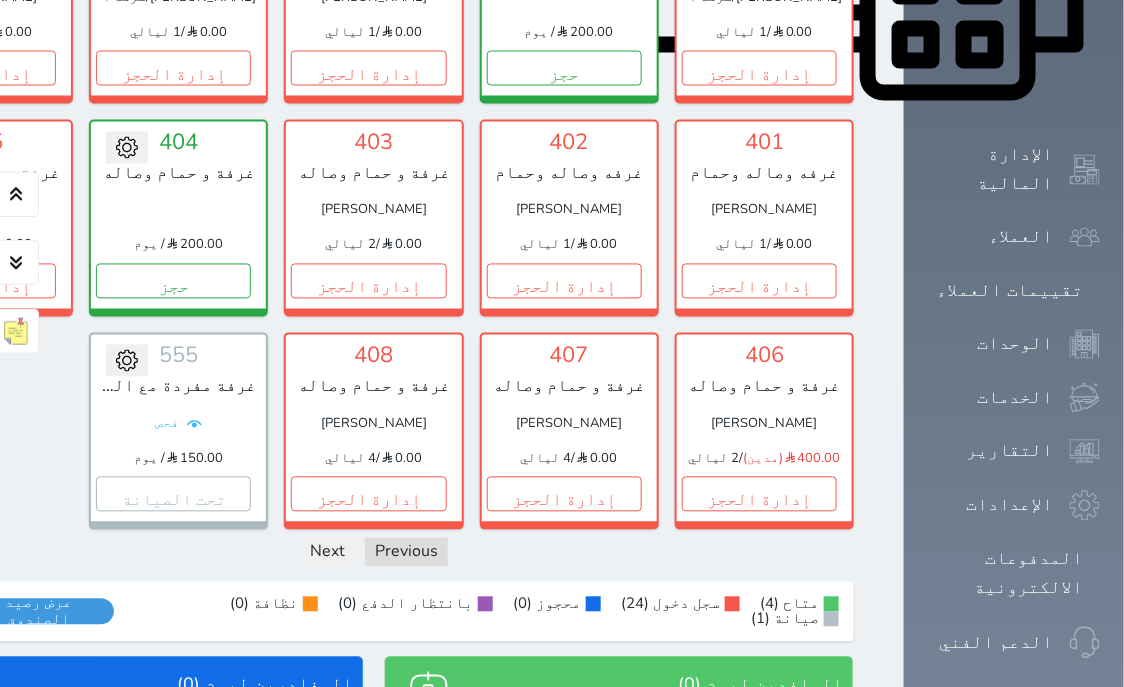 scroll, scrollTop: 1096, scrollLeft: 0, axis: vertical 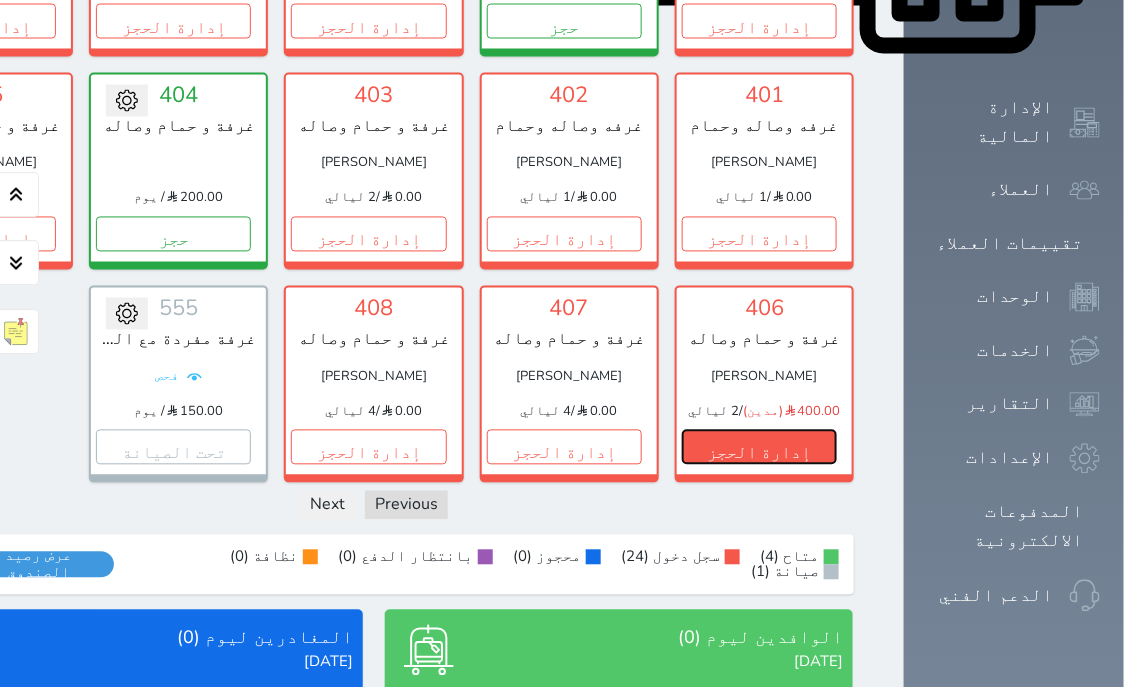 click on "إدارة الحجز" at bounding box center (759, 446) 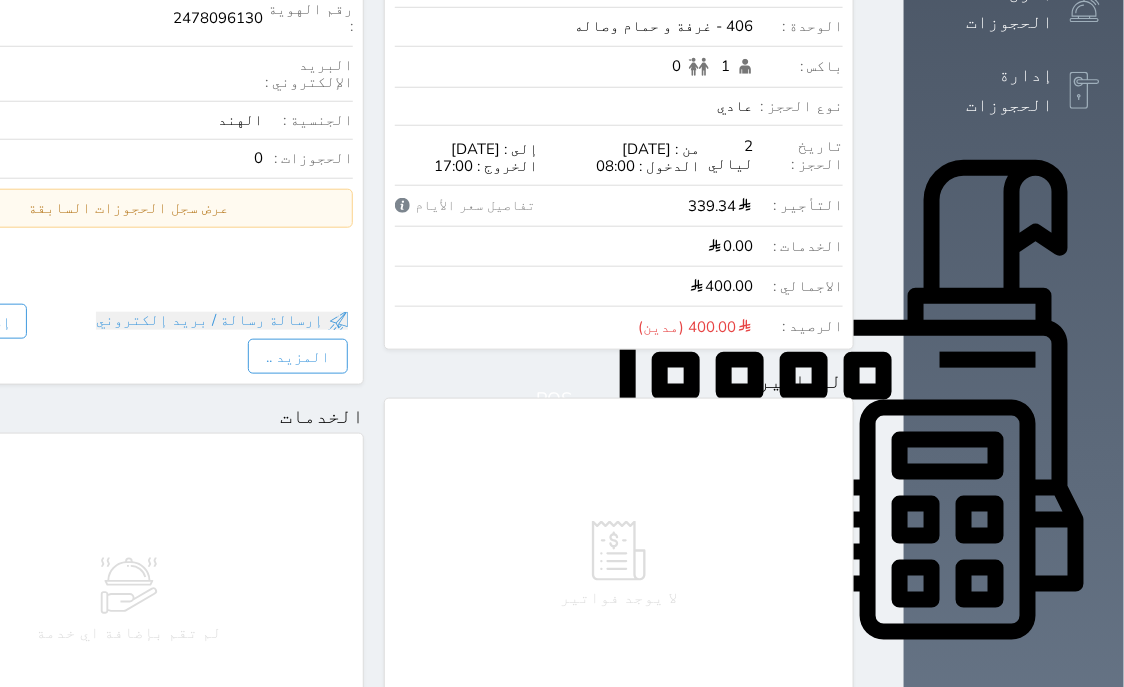 scroll, scrollTop: 1018, scrollLeft: 0, axis: vertical 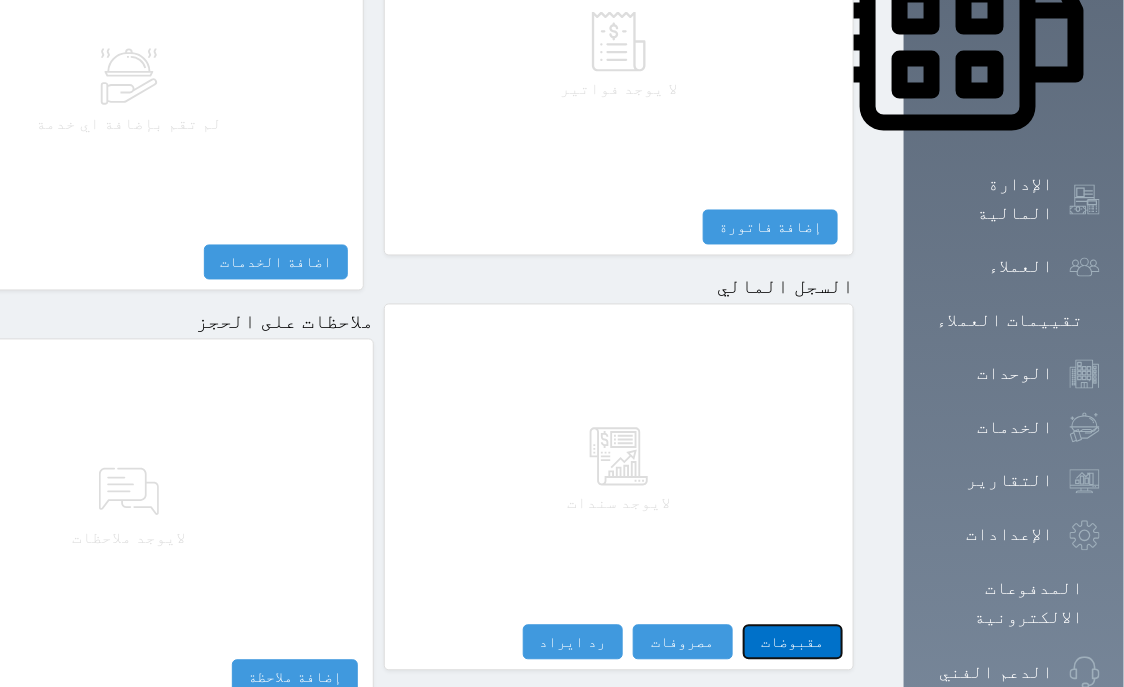 click on "مقبوضات" at bounding box center [793, 642] 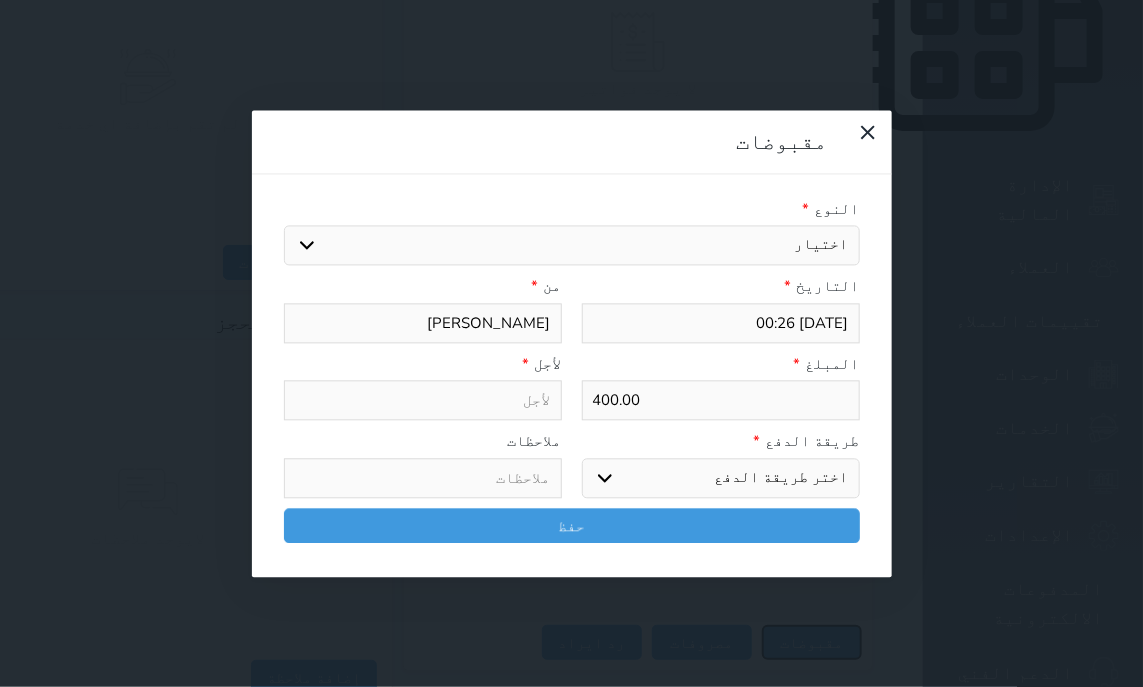 select 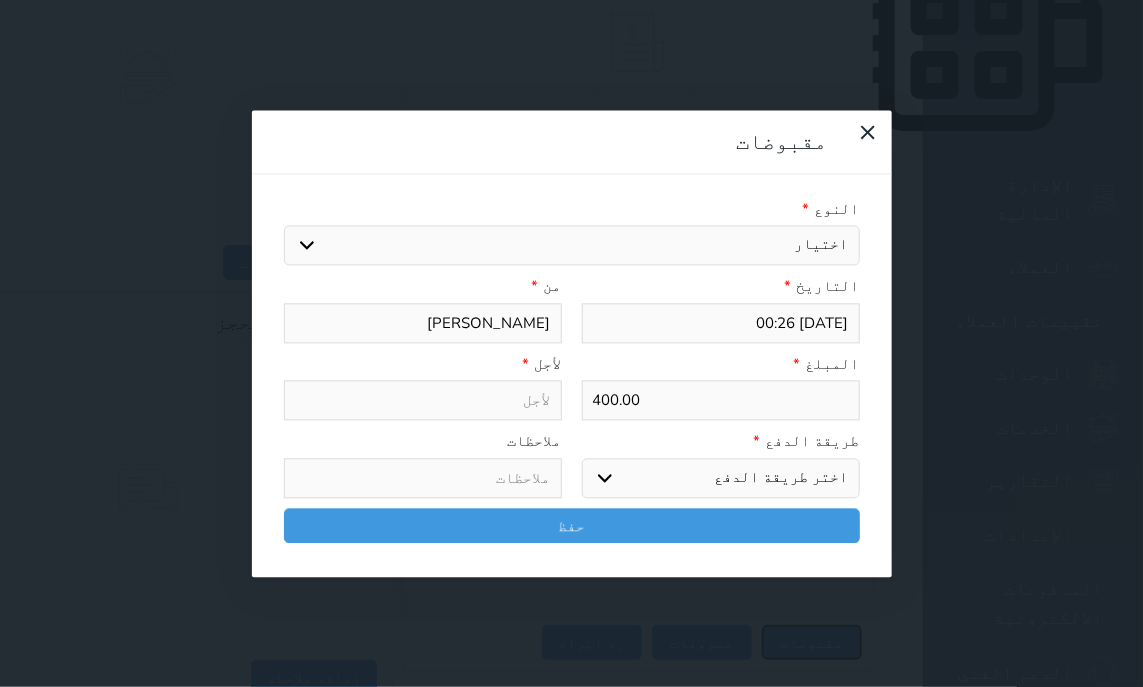 select 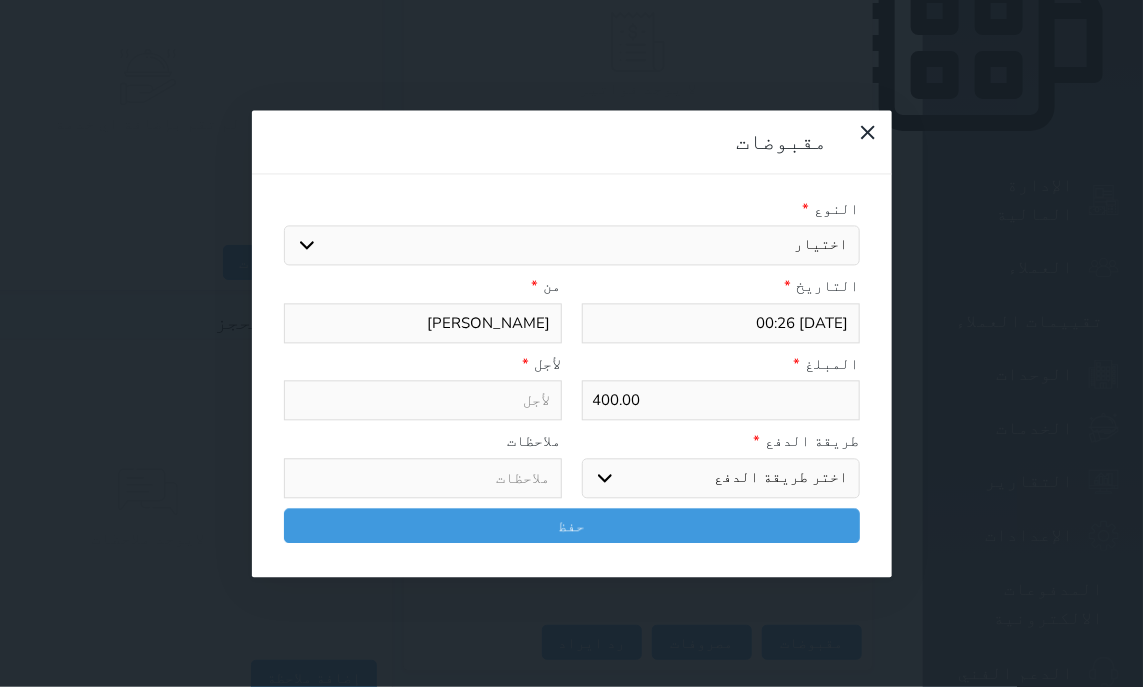 select on "14389" 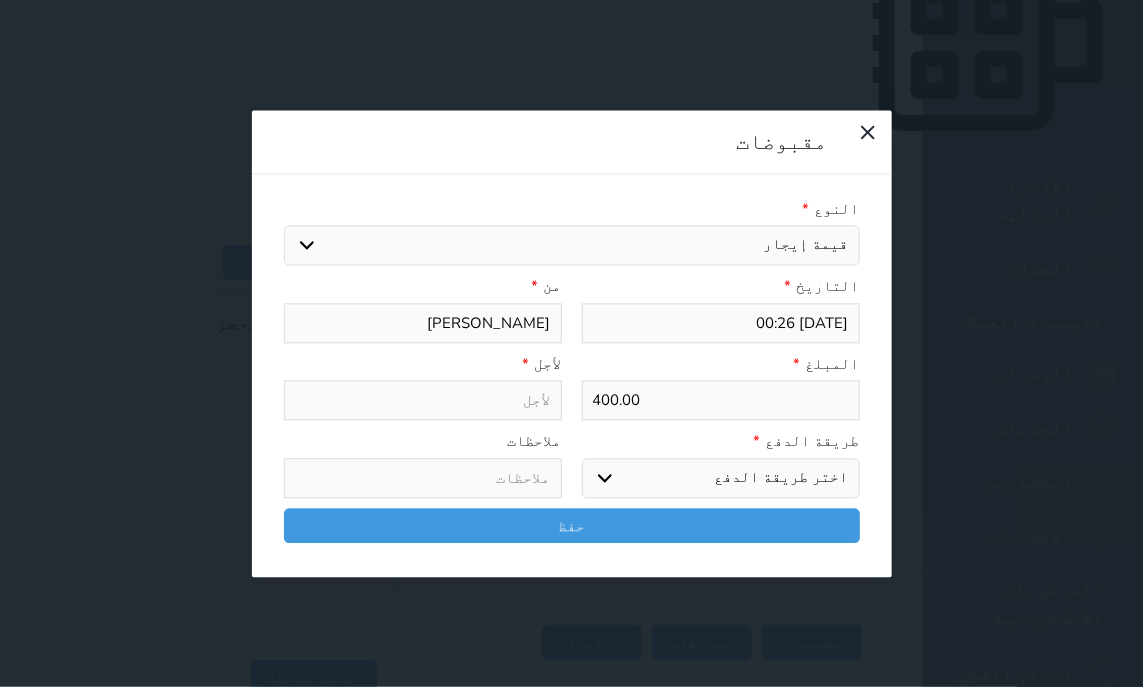select 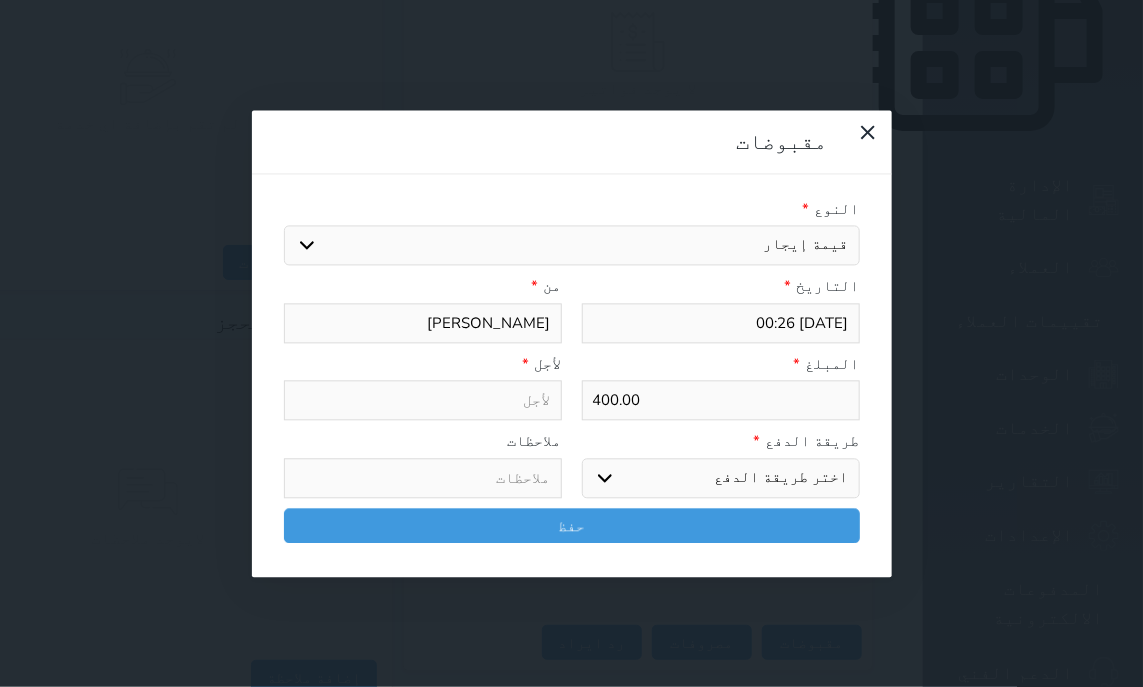 type on "قيمة إيجار - الوحدة - 406" 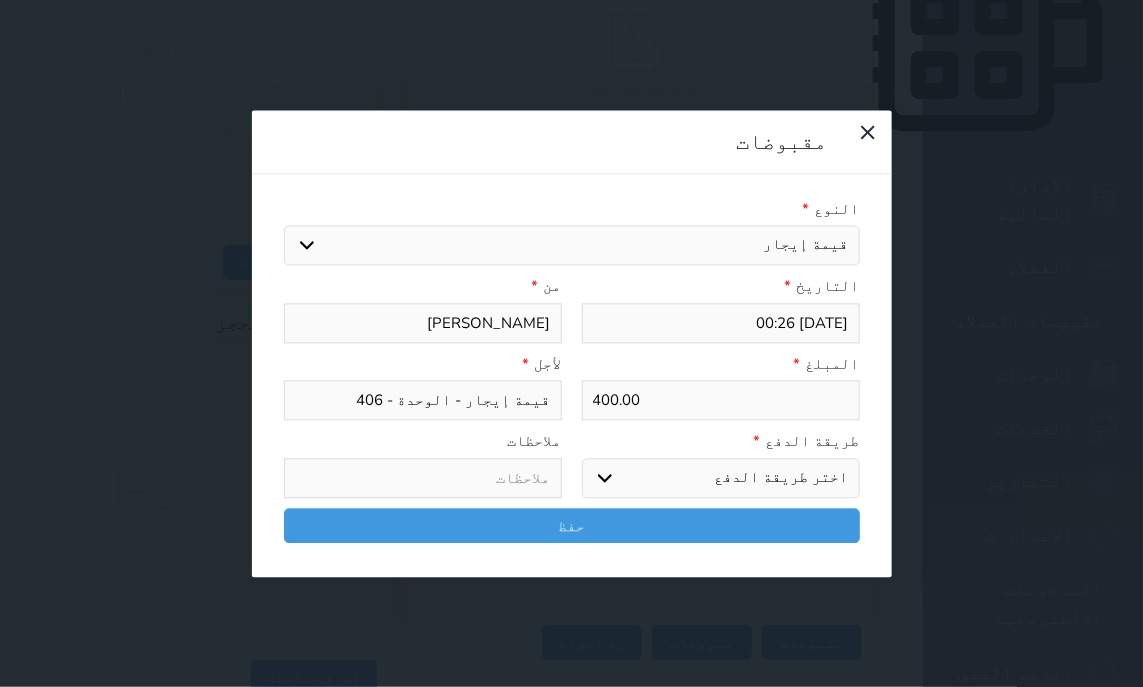 click on "اختر طريقة الدفع   دفع نقدى   تحويل بنكى   مدى   بطاقة ائتمان   آجل" at bounding box center (721, 478) 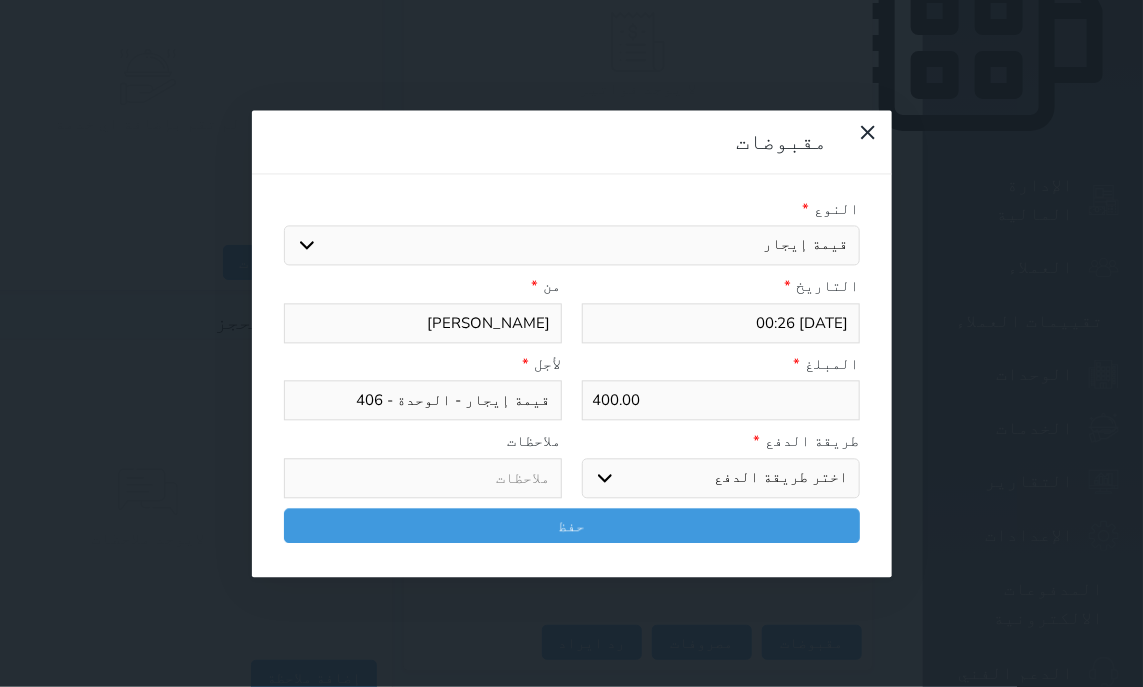 select on "cash" 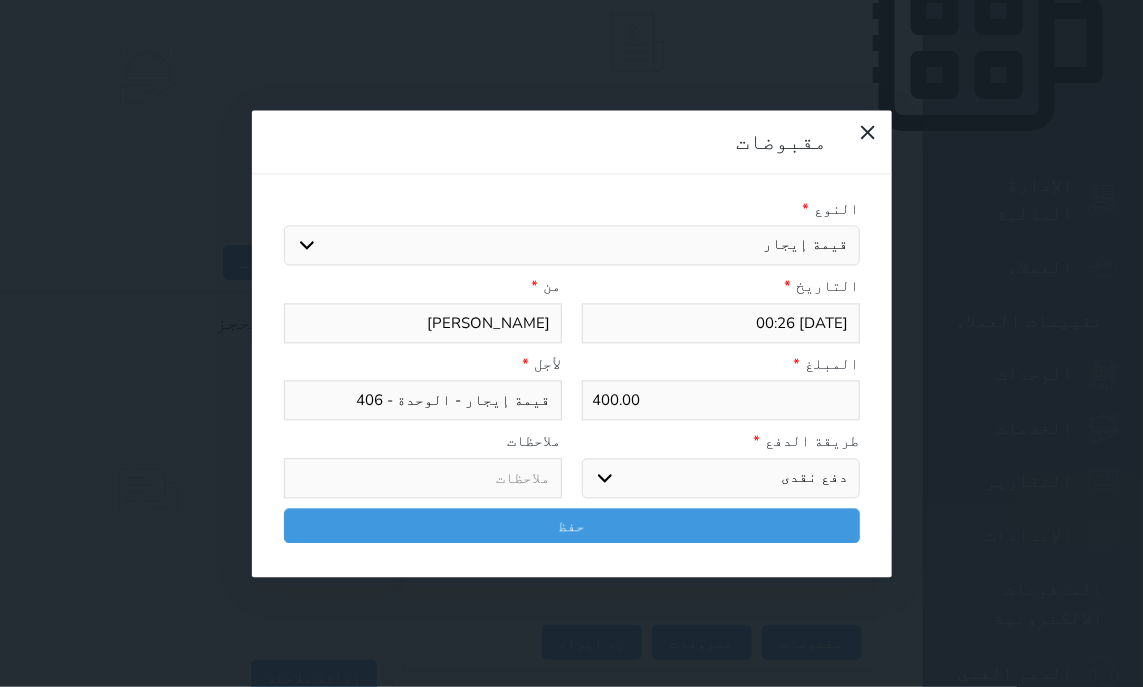 click on "دفع نقدى" at bounding box center [0, 0] 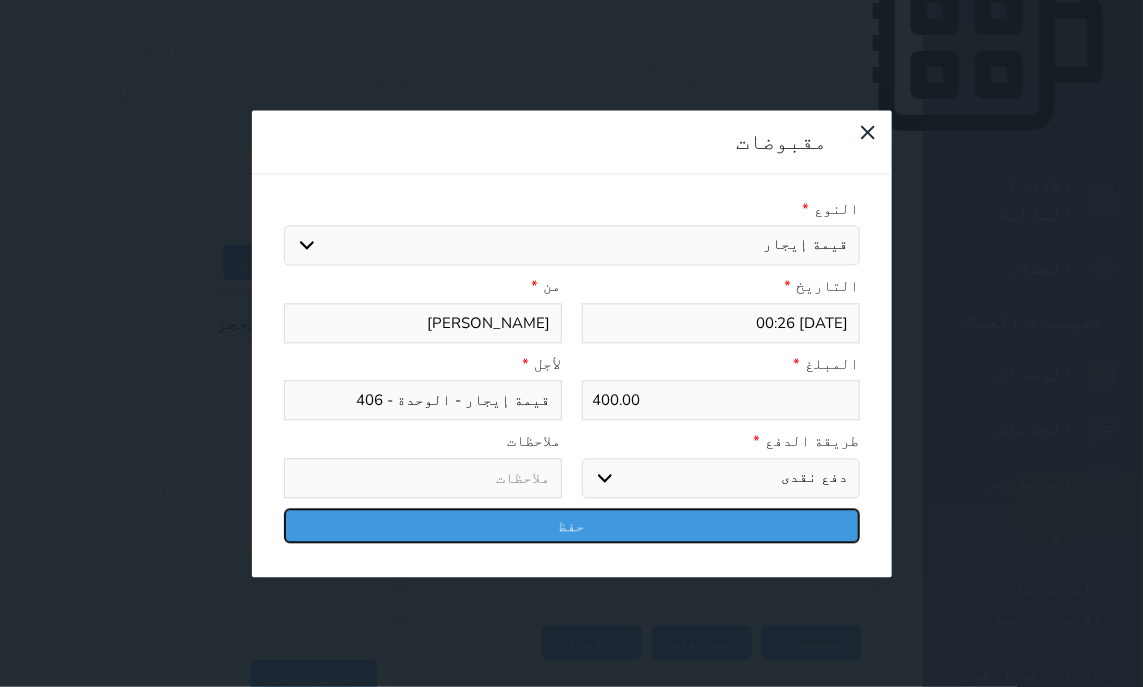 click on "حفظ" at bounding box center (572, 525) 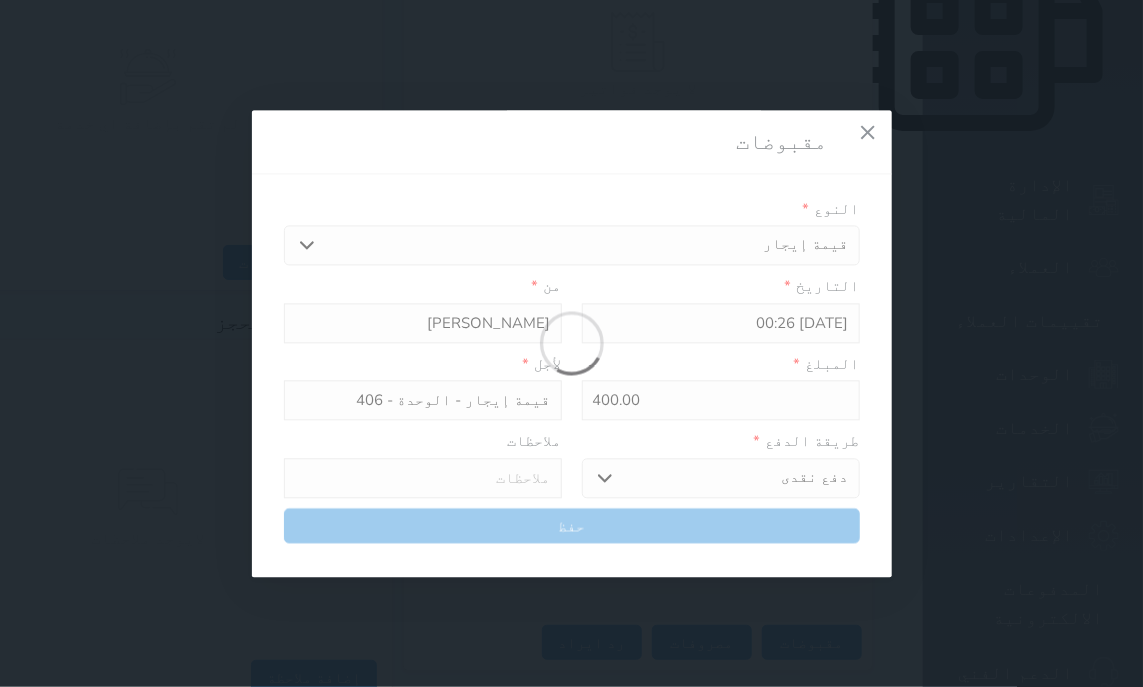 select 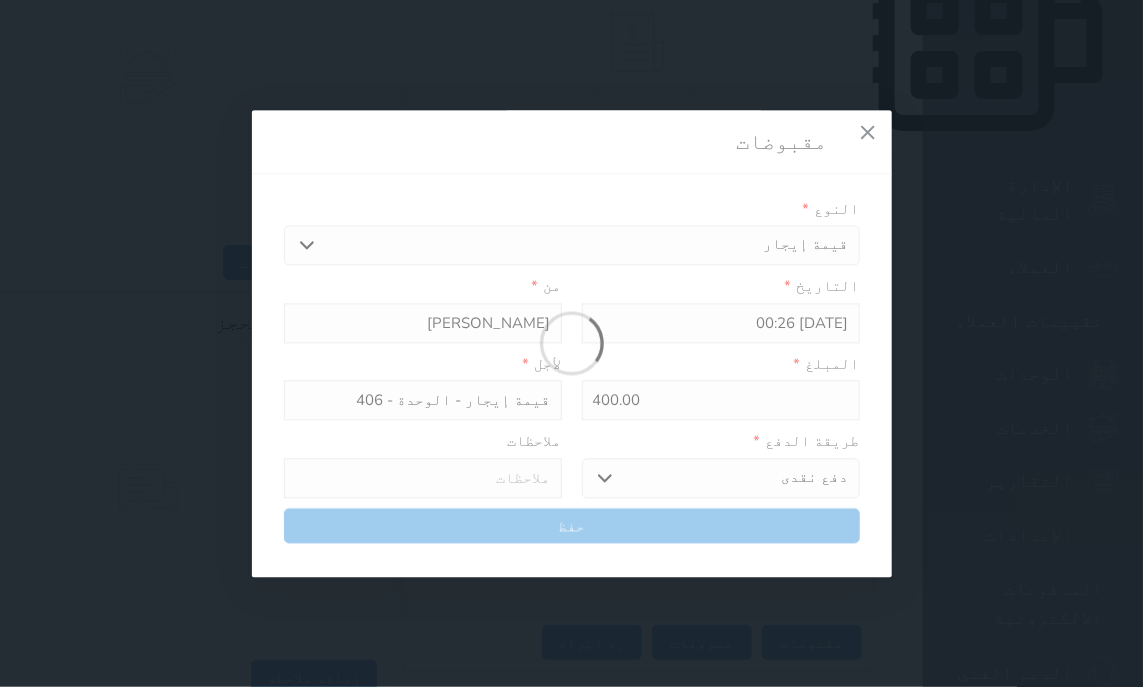 type 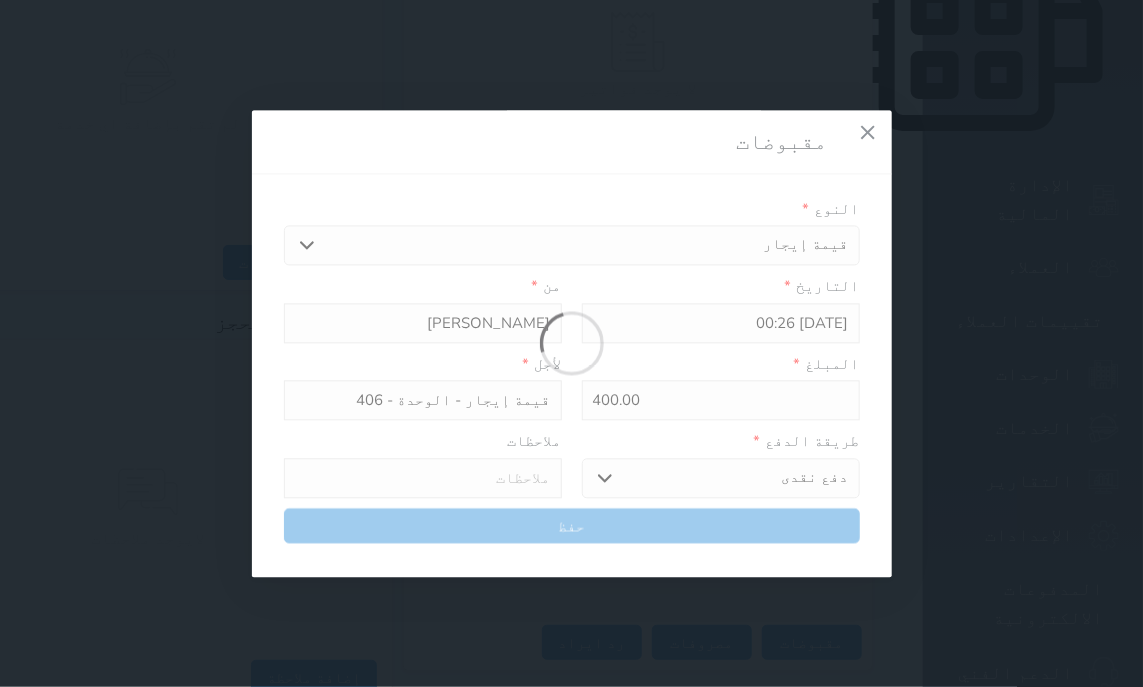 type on "0" 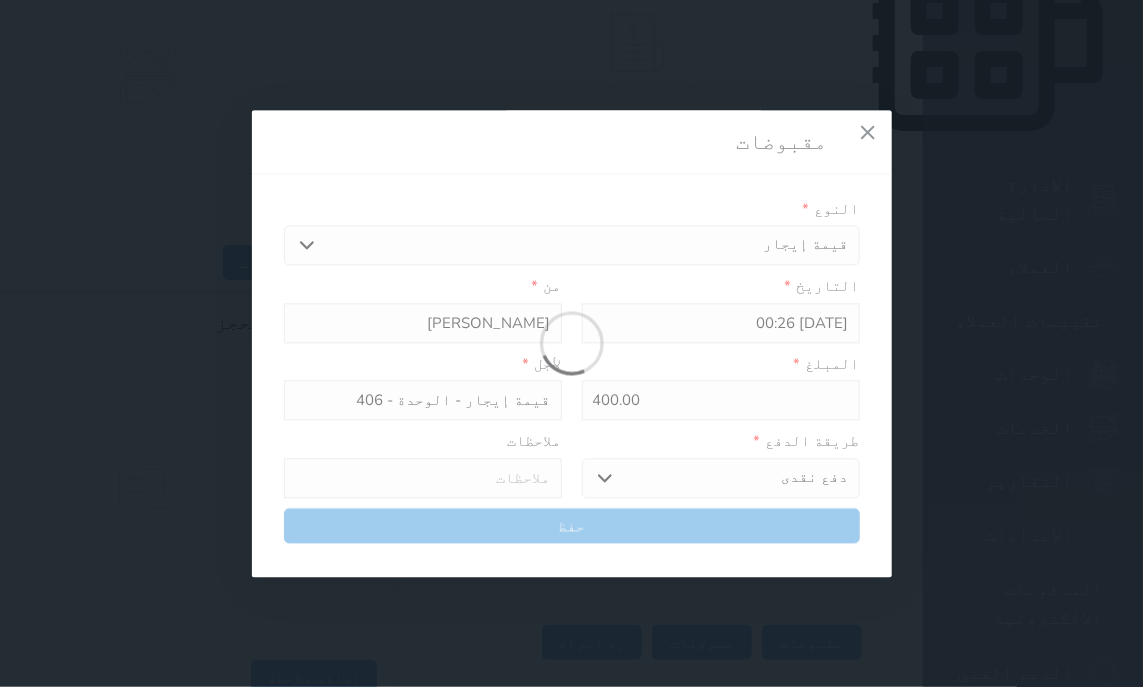 select 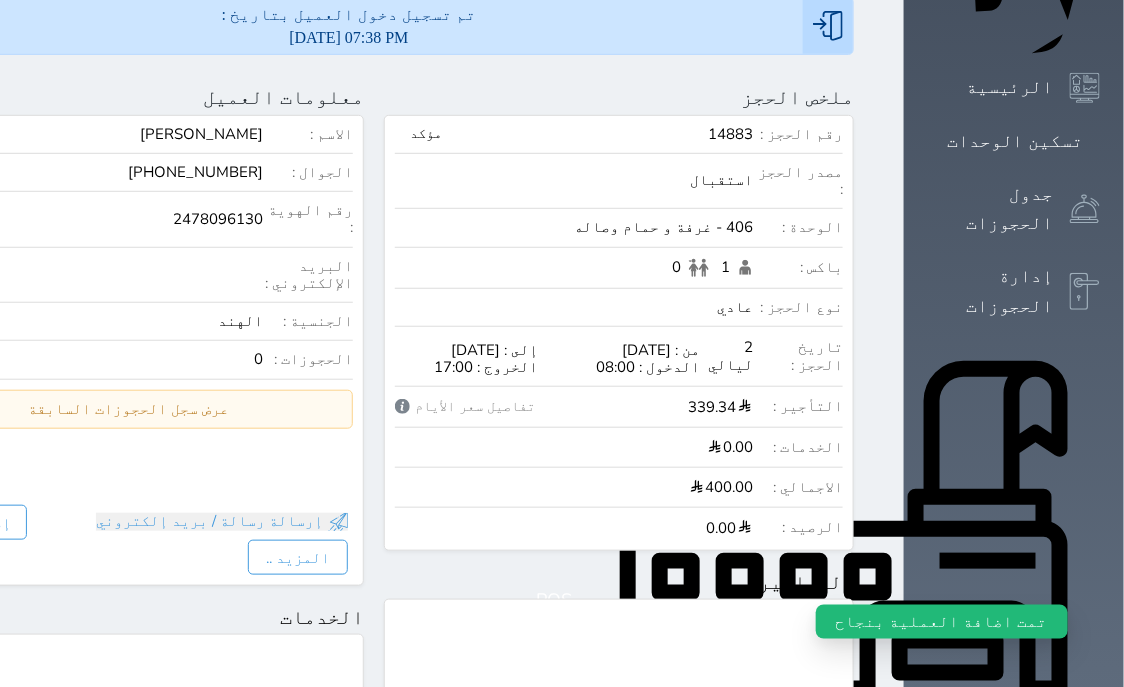 scroll, scrollTop: 0, scrollLeft: 0, axis: both 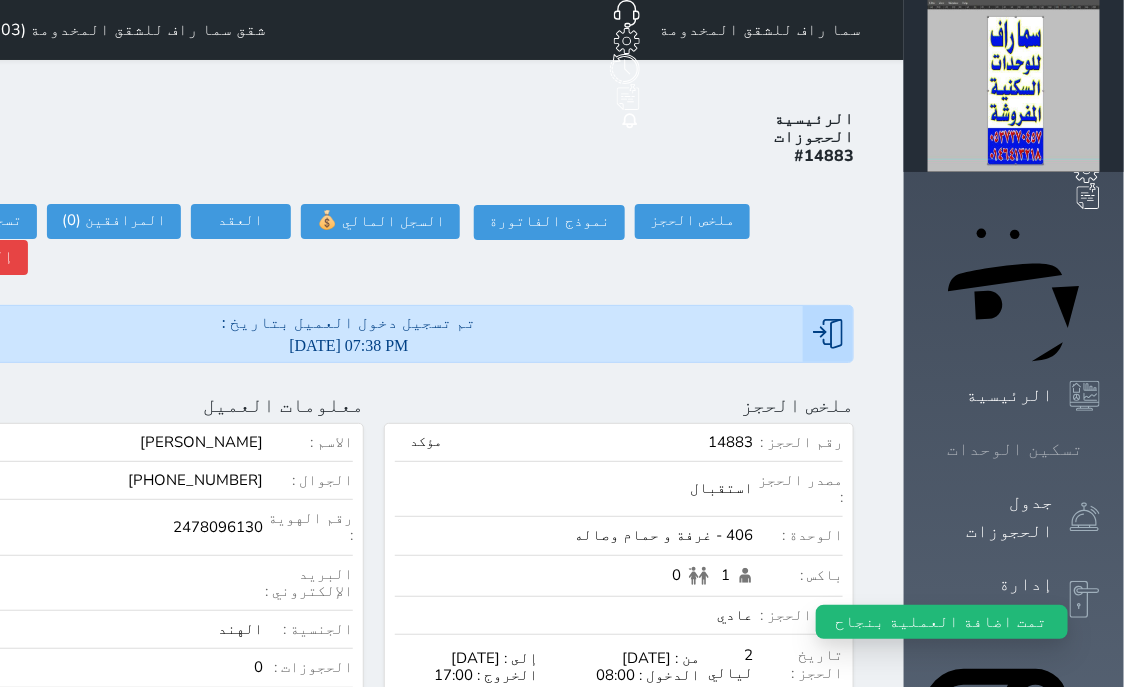 click on "تسكين الوحدات" at bounding box center (1015, 449) 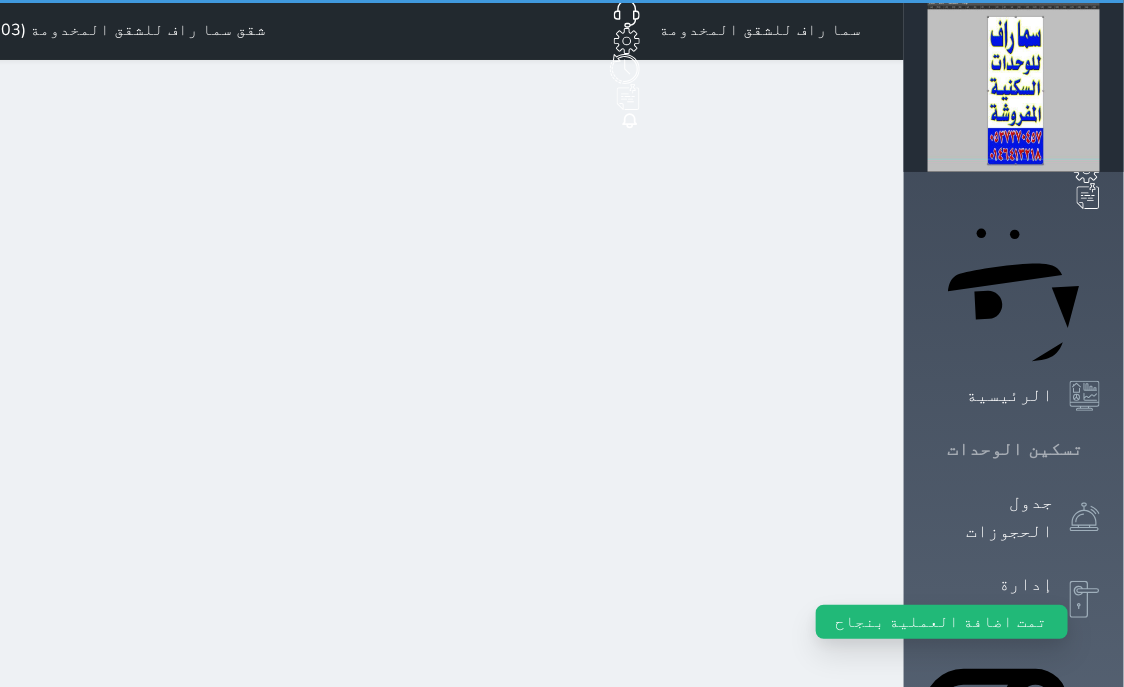 click on "تسكين الوحدات" at bounding box center (1015, 449) 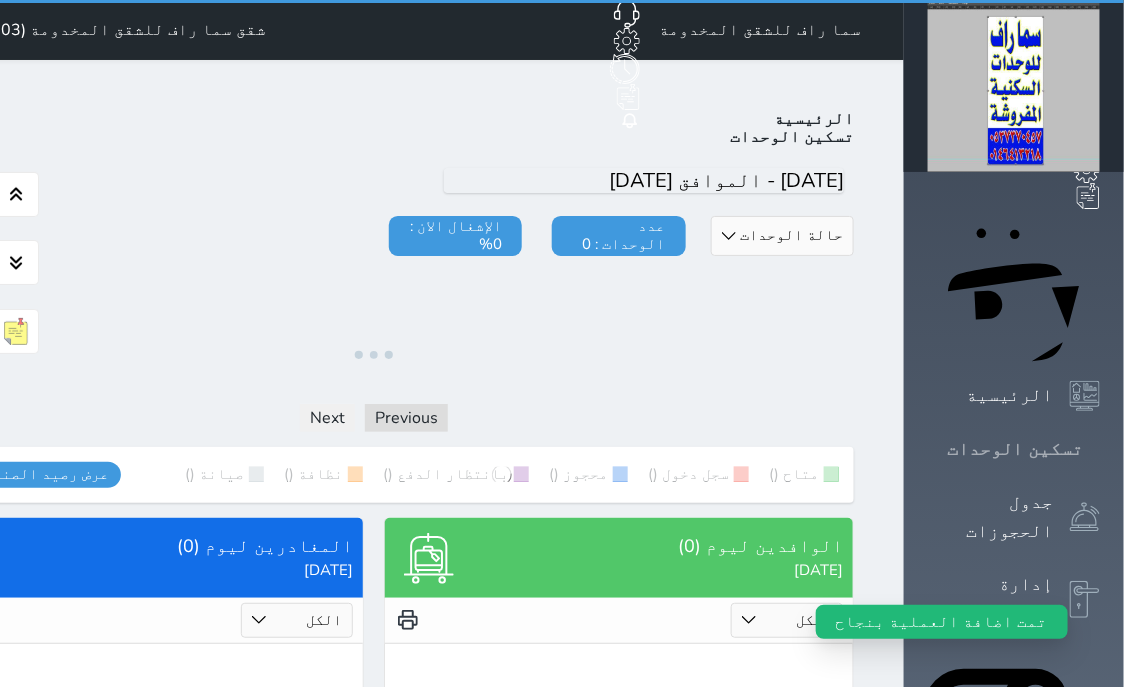 click on "تسكين الوحدات" at bounding box center (1015, 449) 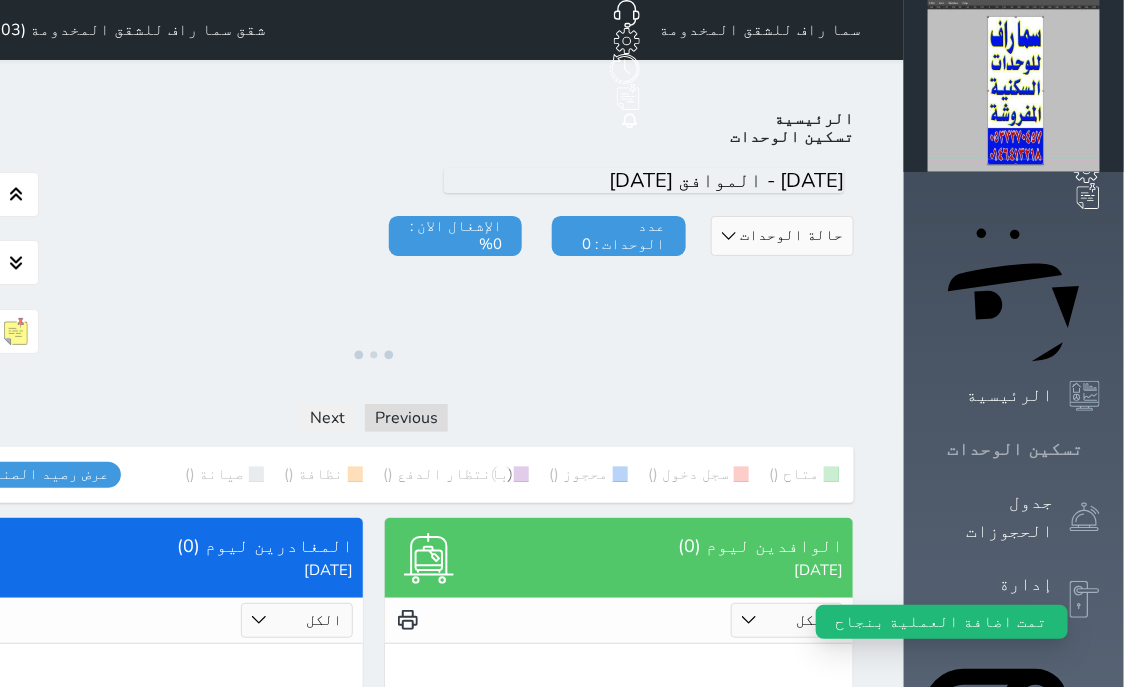 click on "تسكين الوحدات" at bounding box center (1015, 449) 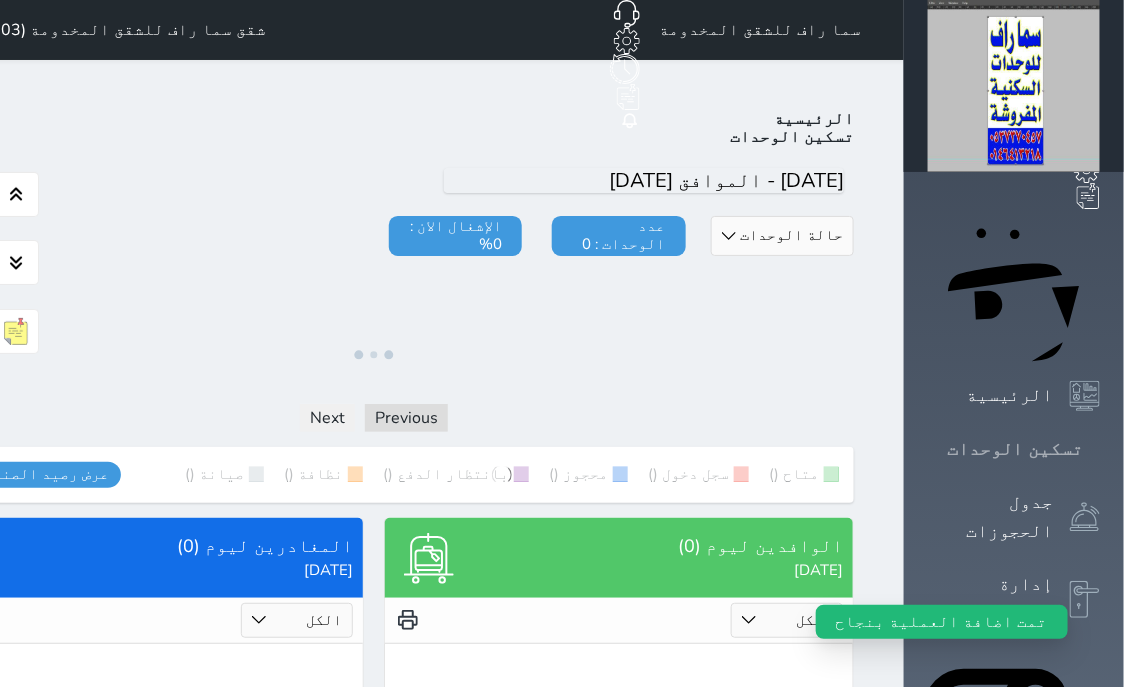 click on "تسكين الوحدات" at bounding box center (1015, 449) 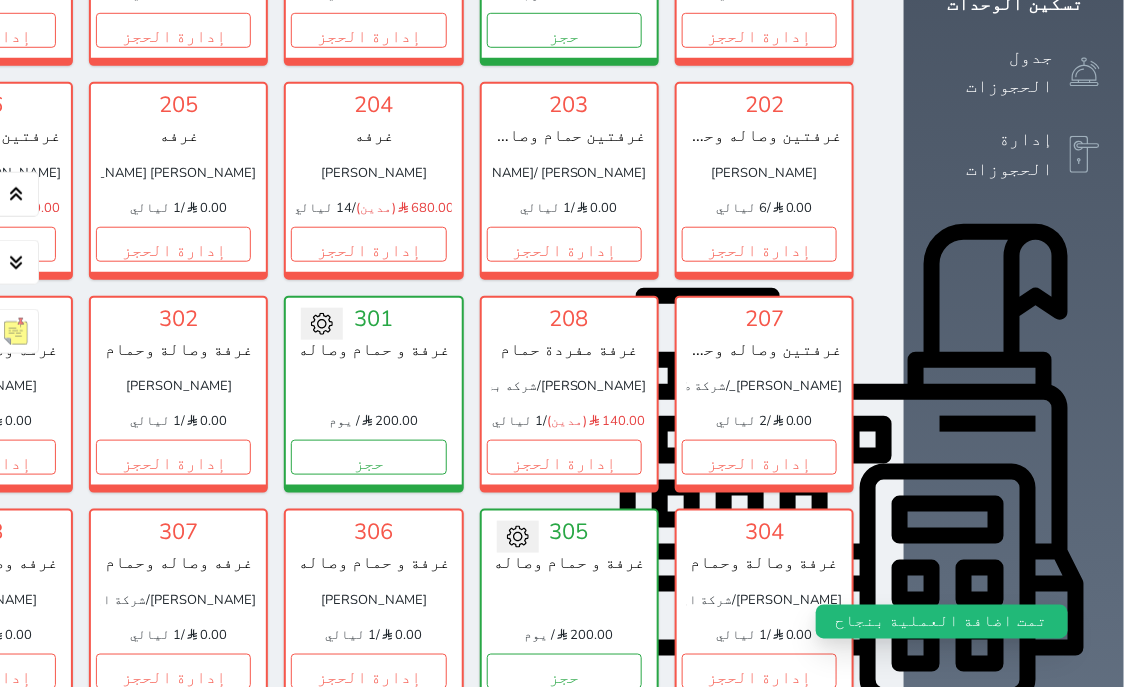 scroll, scrollTop: 453, scrollLeft: 0, axis: vertical 